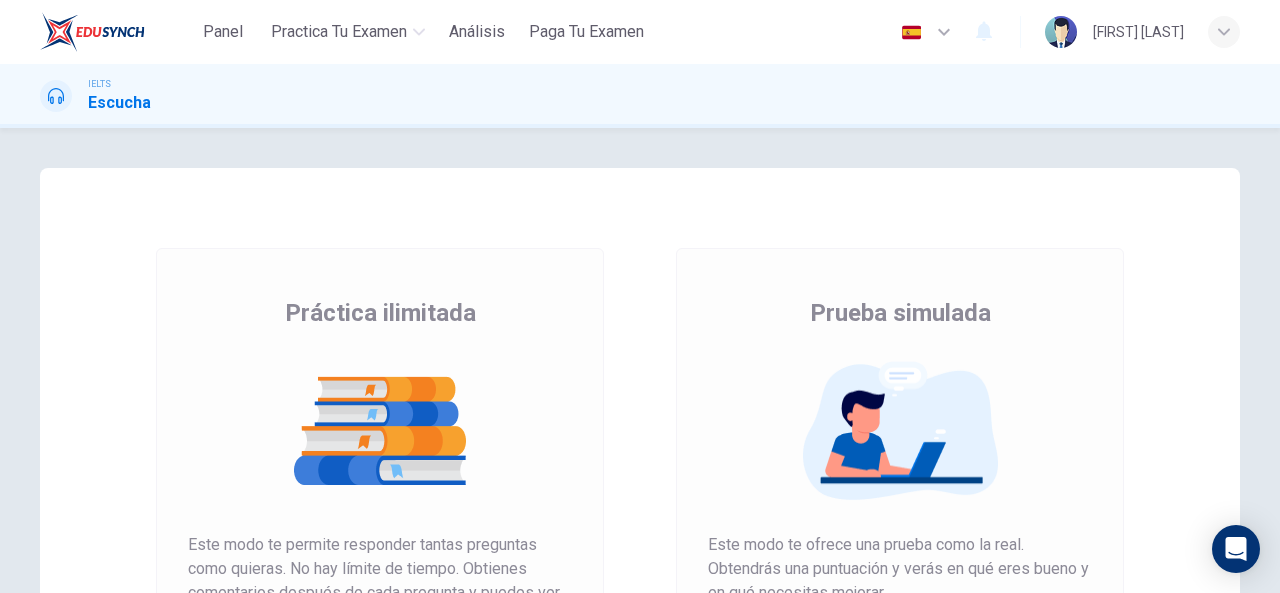 scroll, scrollTop: 0, scrollLeft: 0, axis: both 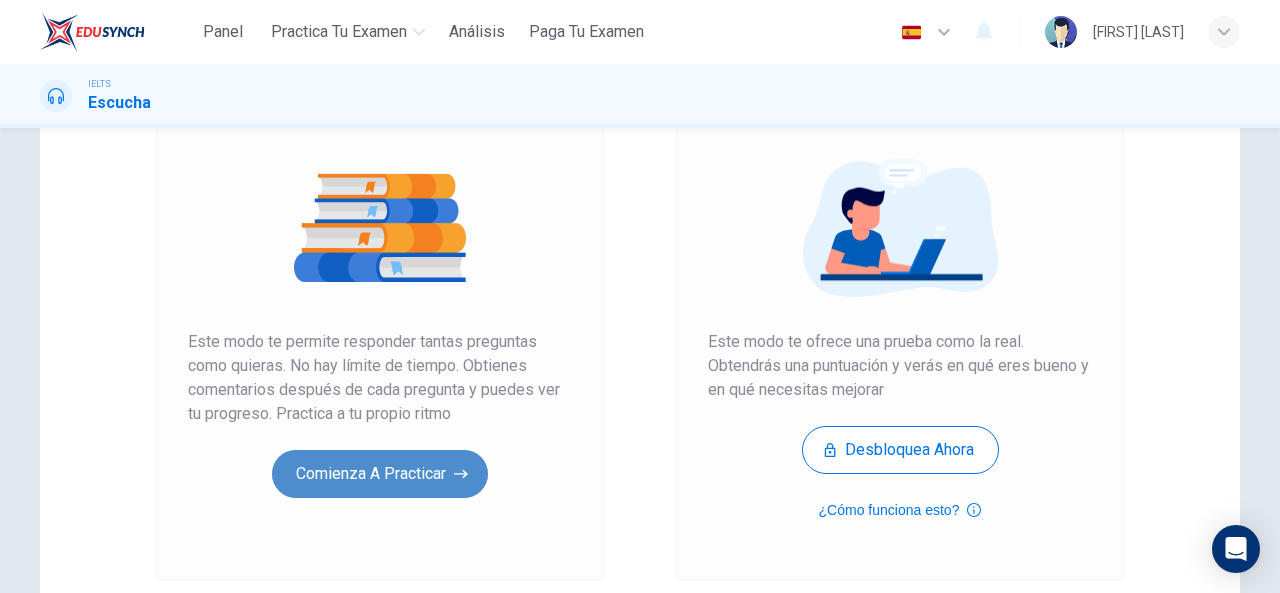 click on "Comienza a practicar" at bounding box center (380, 474) 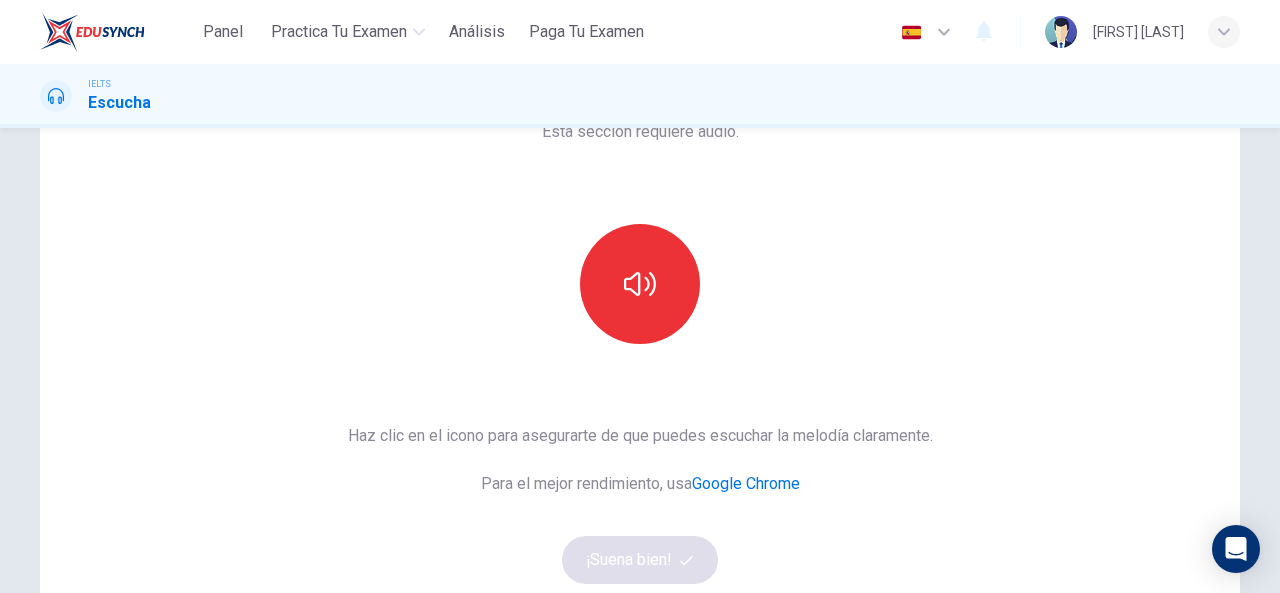 scroll, scrollTop: 117, scrollLeft: 0, axis: vertical 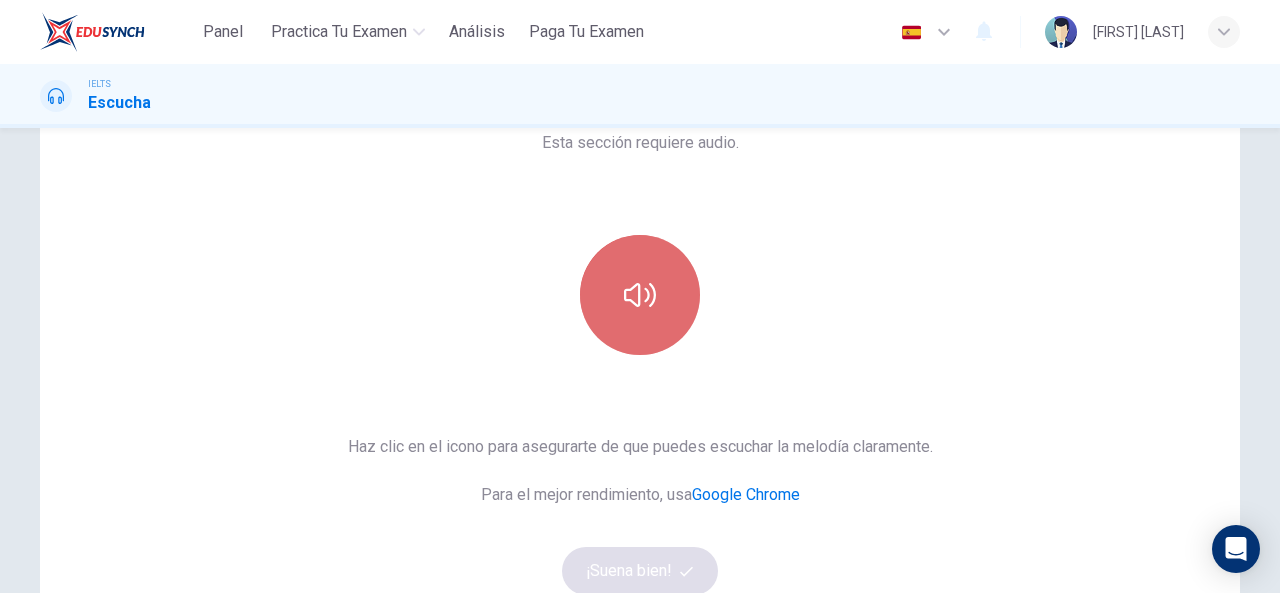 click 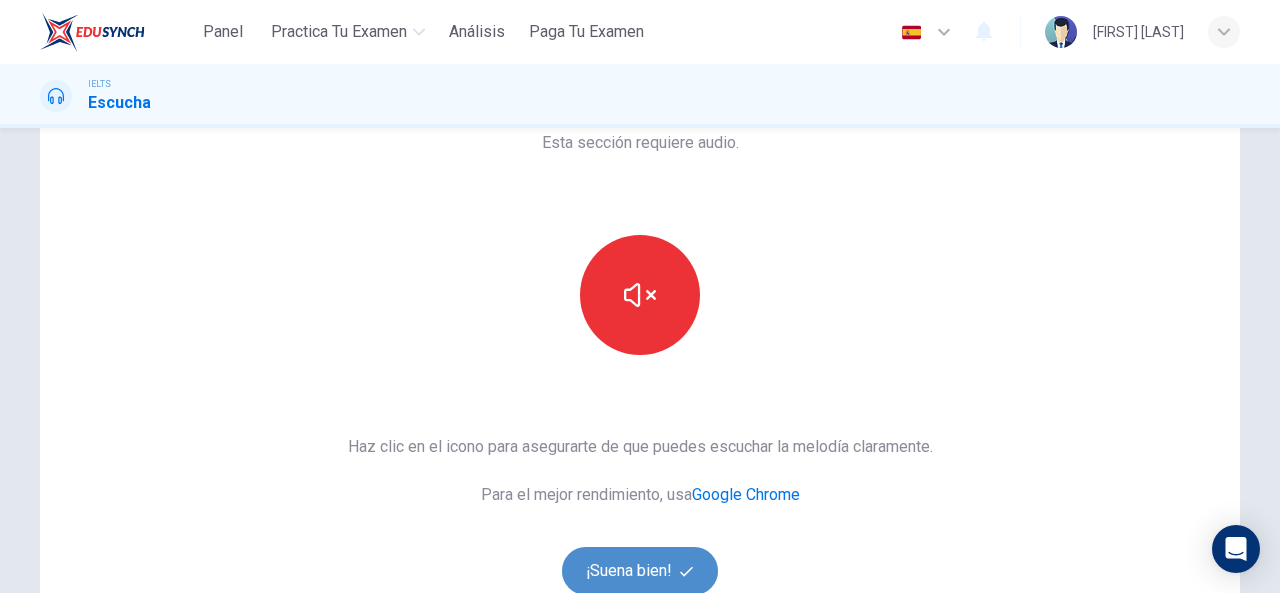 click on "¡Suena bien!" at bounding box center (640, 571) 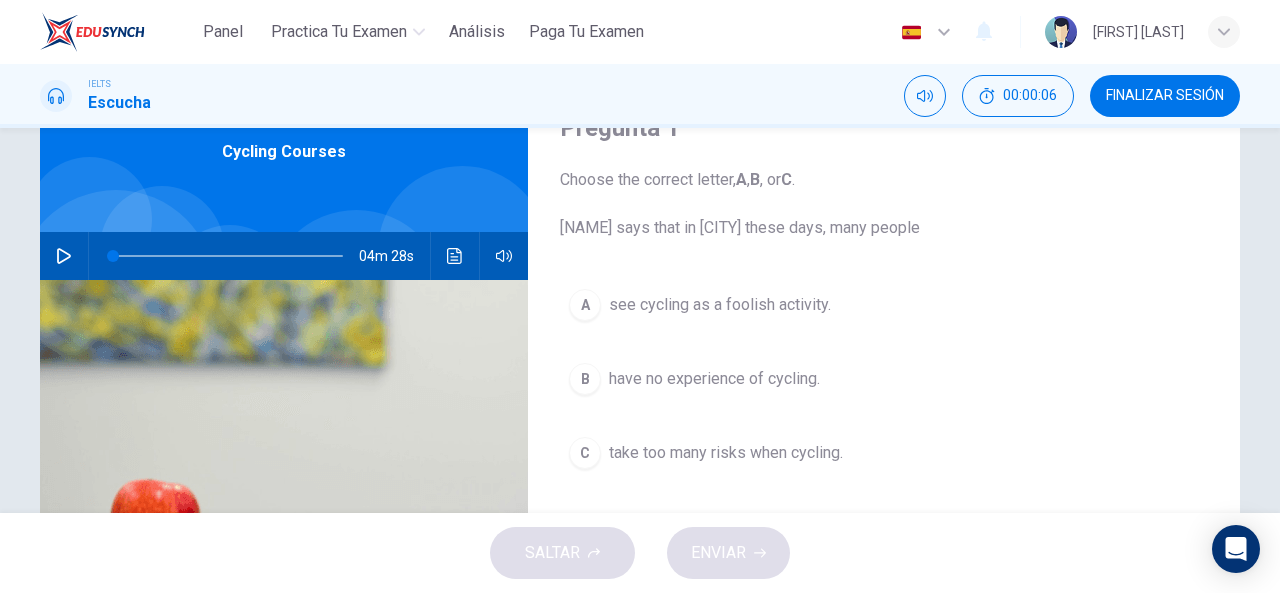 scroll, scrollTop: 97, scrollLeft: 0, axis: vertical 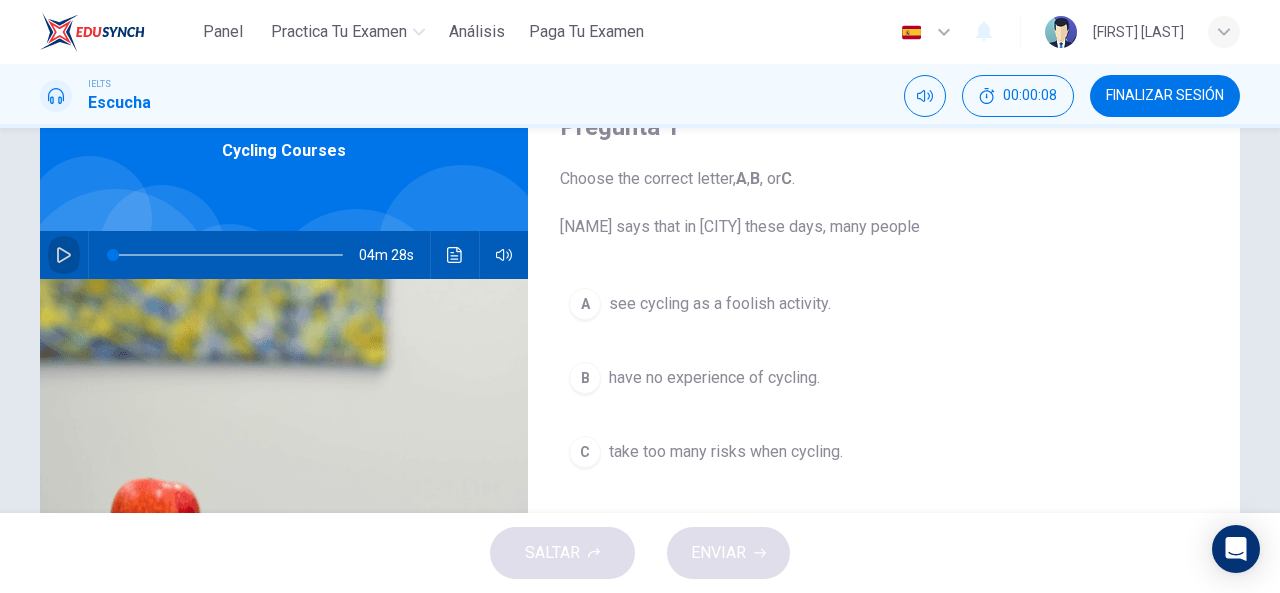 click at bounding box center (64, 255) 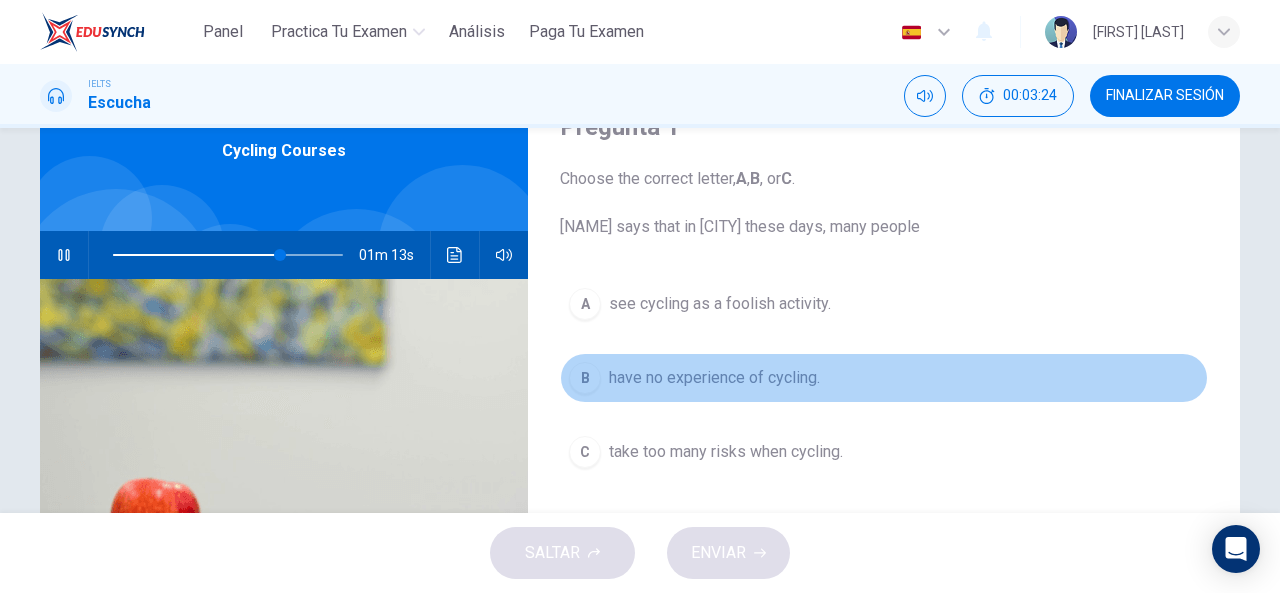 click on "B" at bounding box center [585, 378] 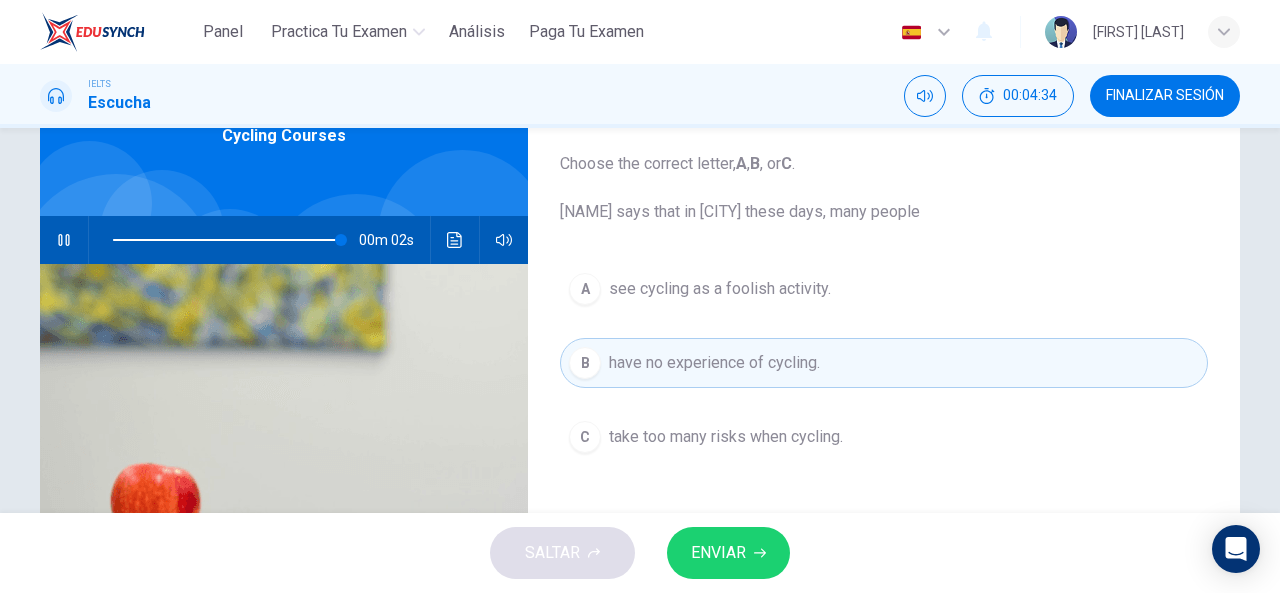 scroll, scrollTop: 114, scrollLeft: 0, axis: vertical 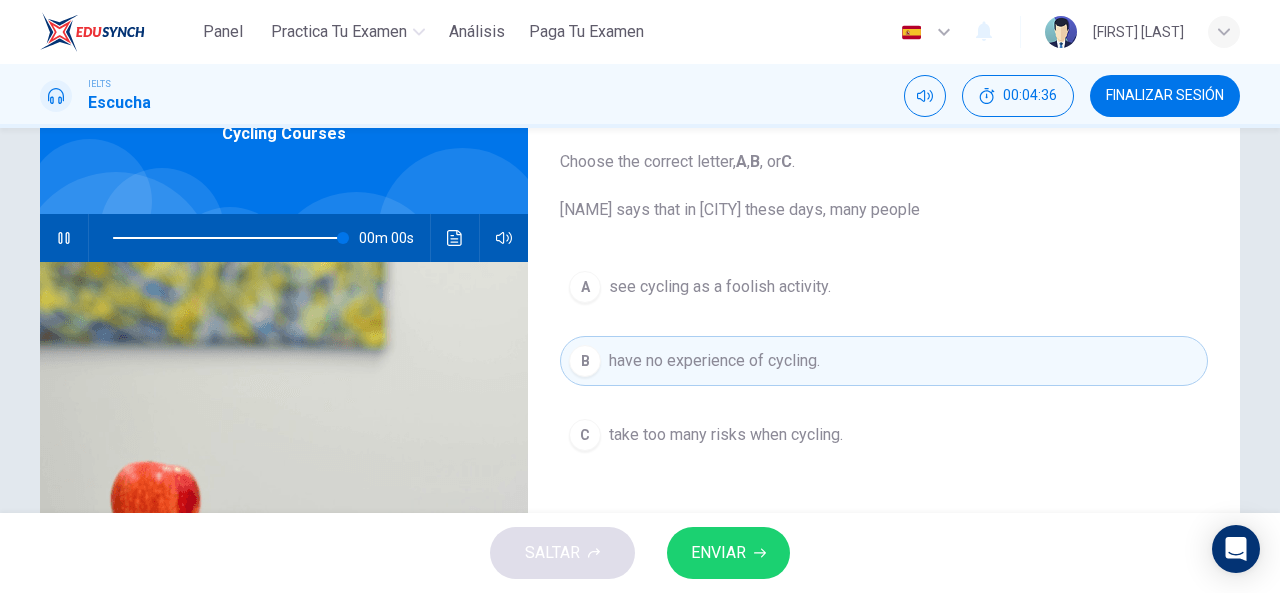 type on "0" 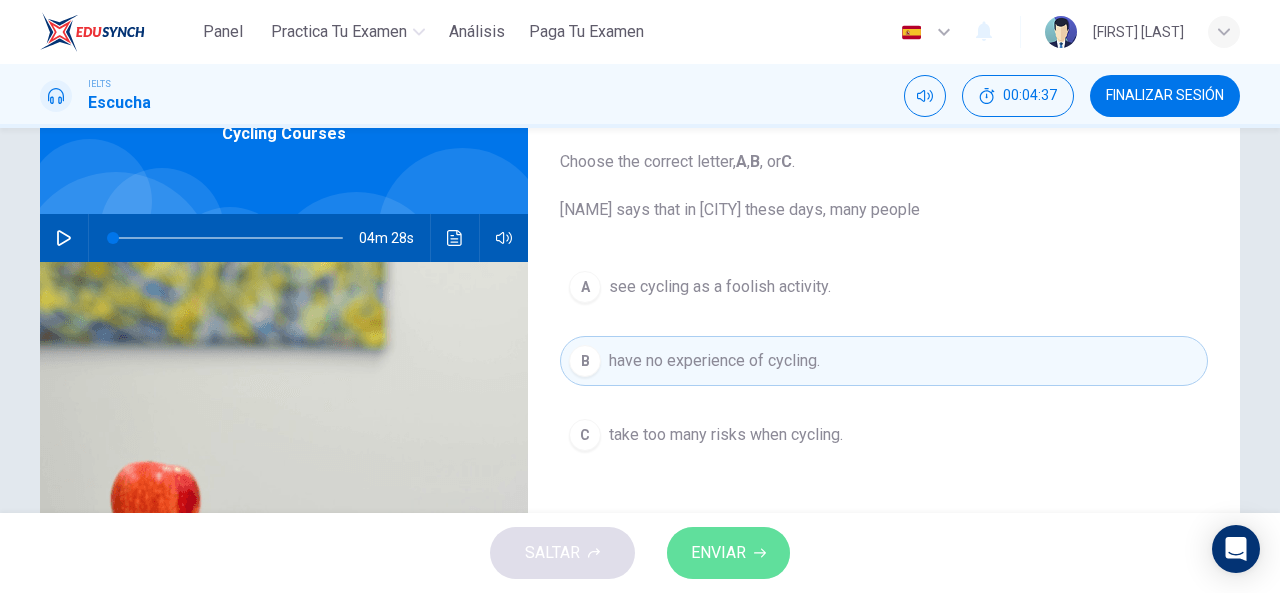 click on "ENVIAR" at bounding box center [718, 553] 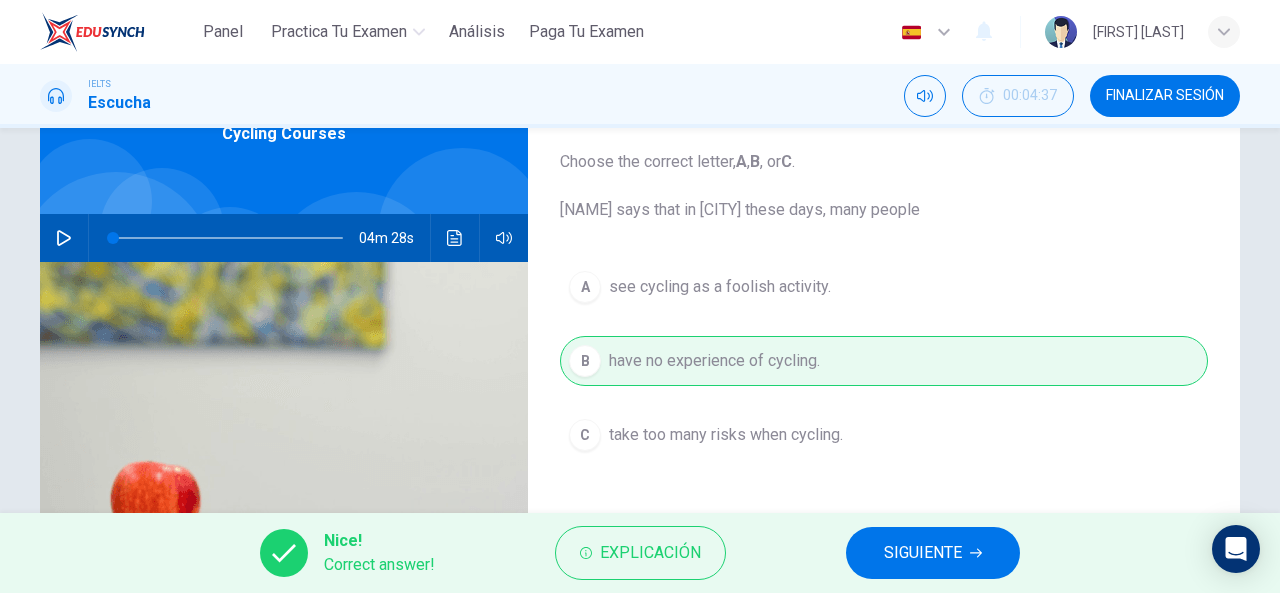 scroll, scrollTop: 0, scrollLeft: 0, axis: both 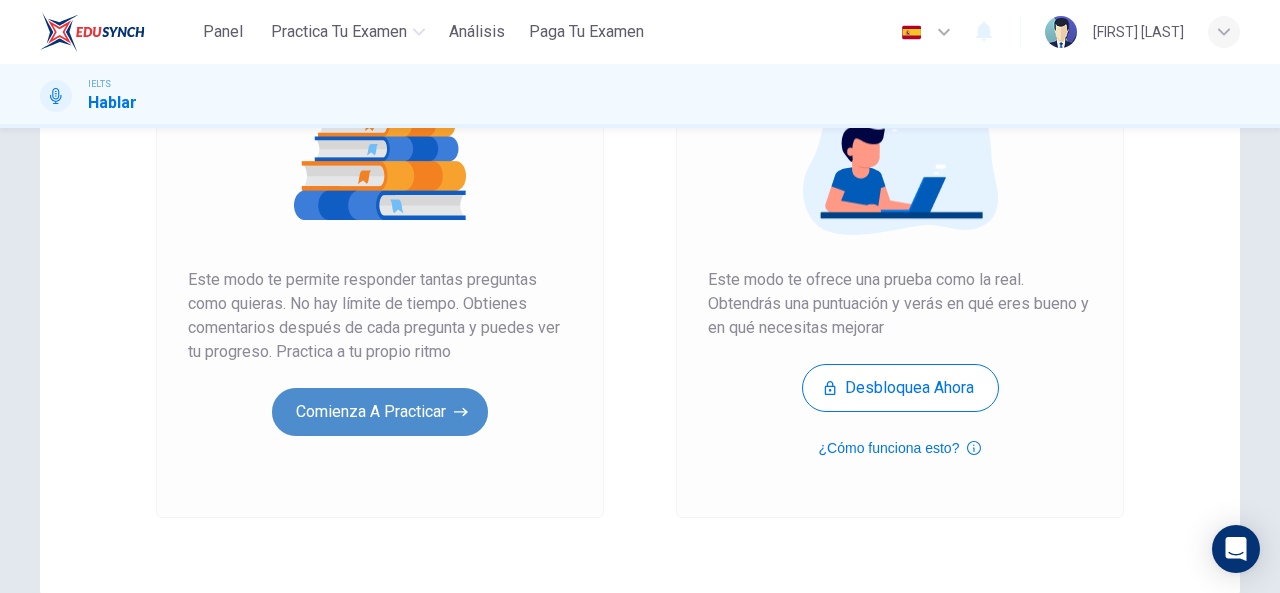 click on "Comienza a practicar" at bounding box center (380, 412) 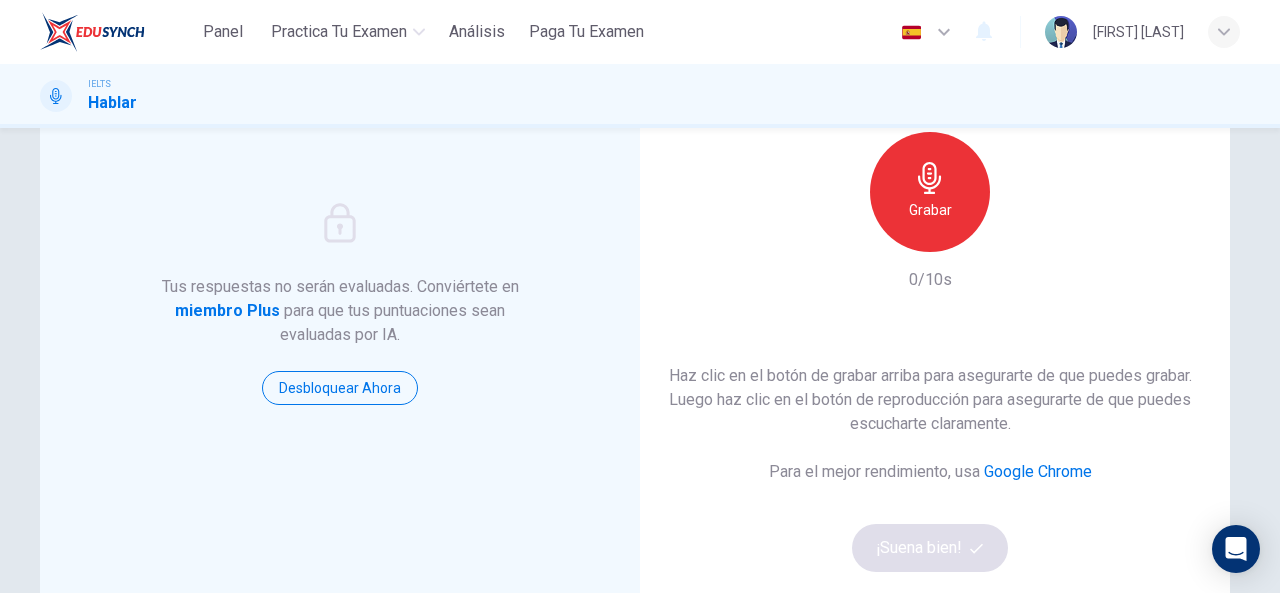 scroll, scrollTop: 115, scrollLeft: 0, axis: vertical 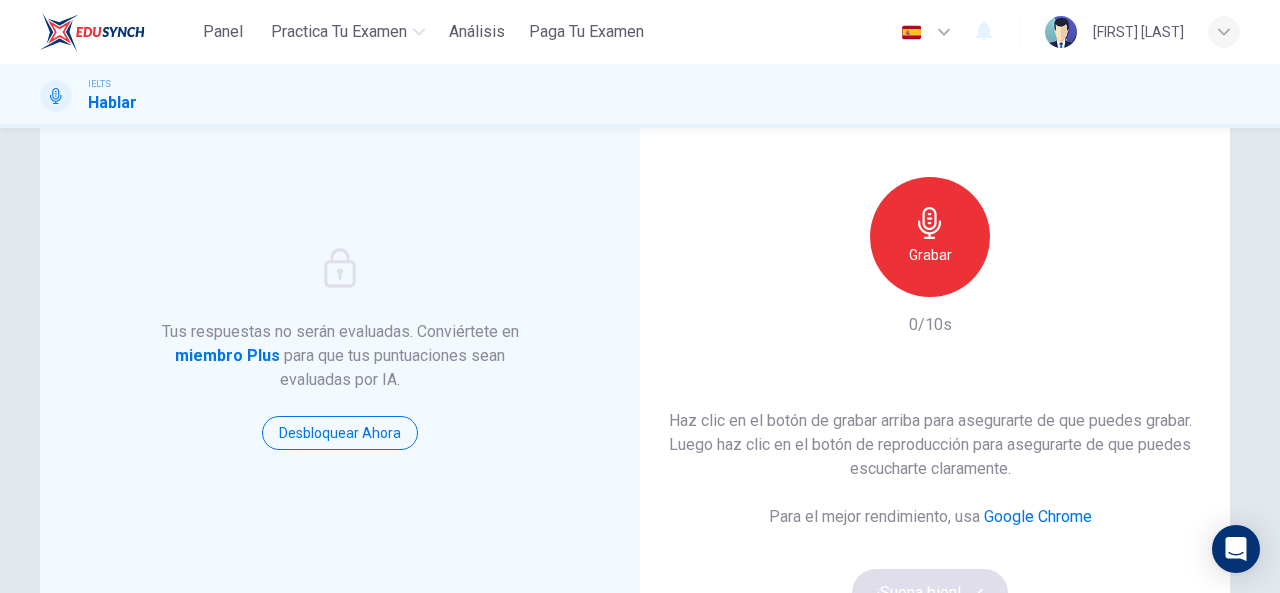 click 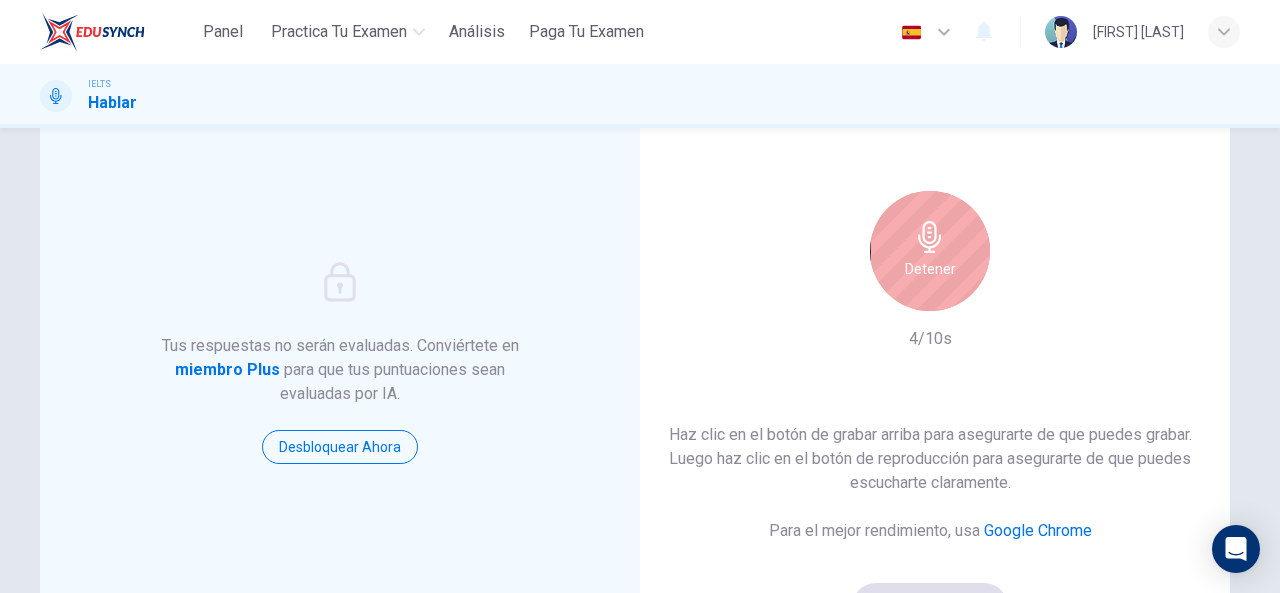 scroll, scrollTop: 169, scrollLeft: 0, axis: vertical 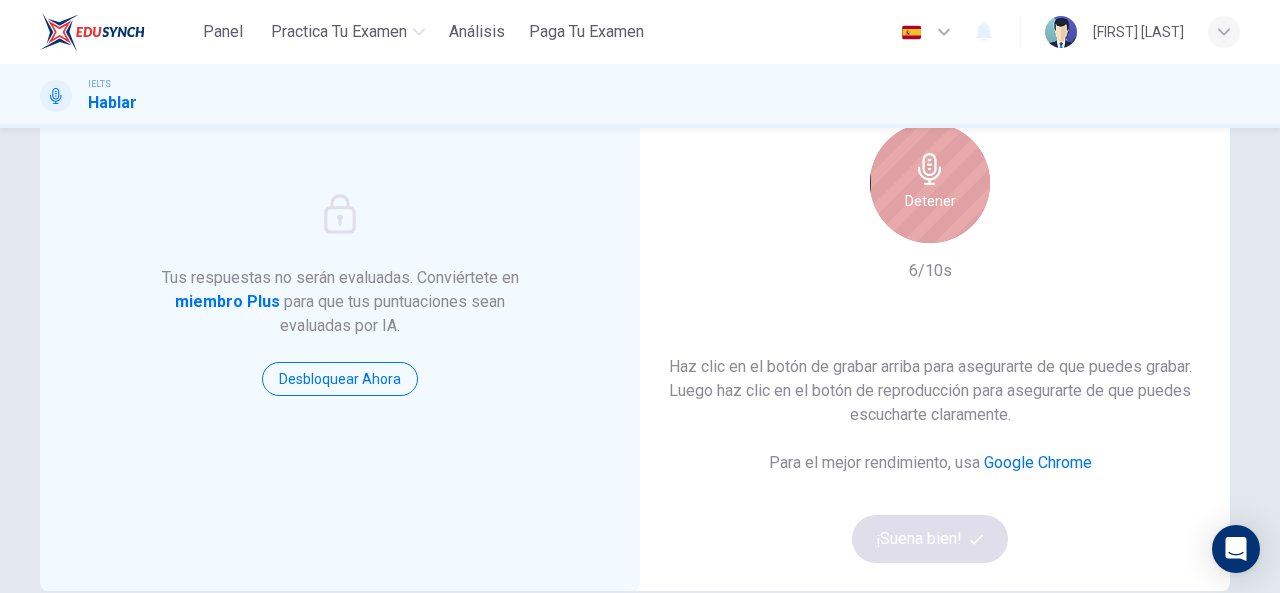 click on "Detener" at bounding box center (930, 183) 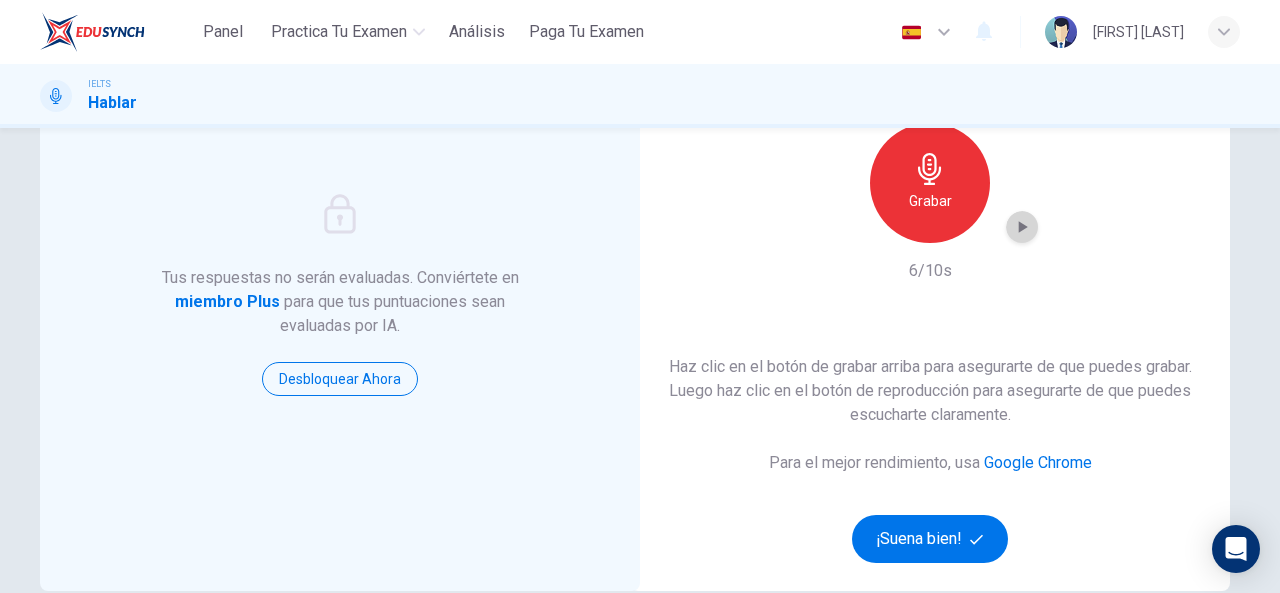 click 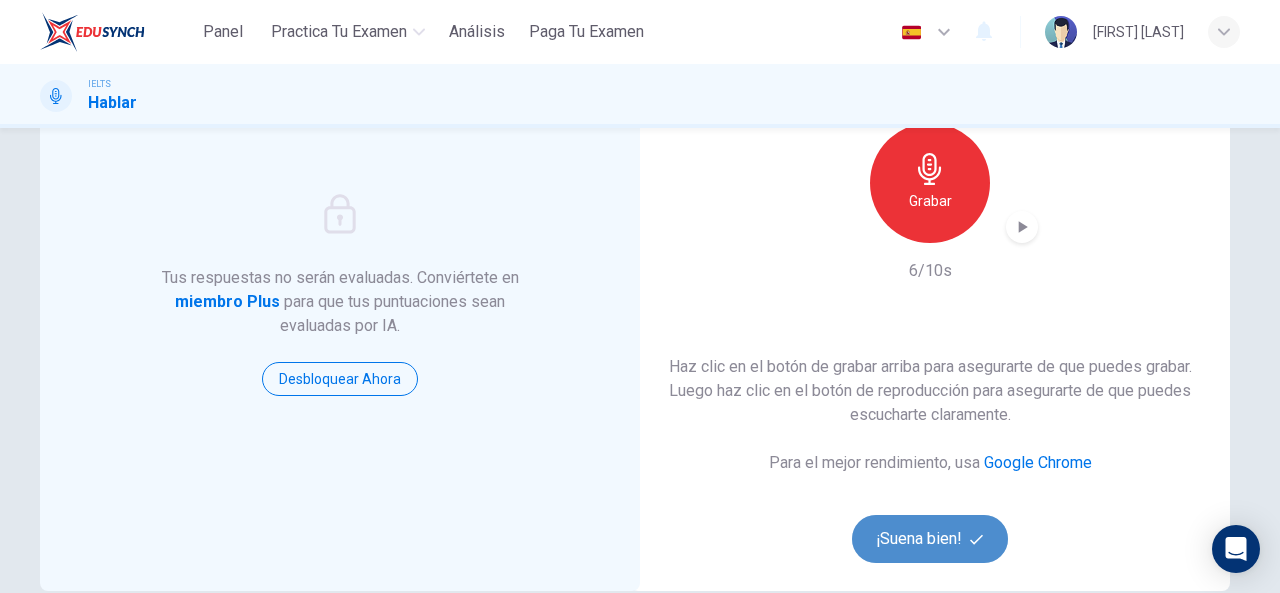 click on "¡Suena bien!" at bounding box center (930, 539) 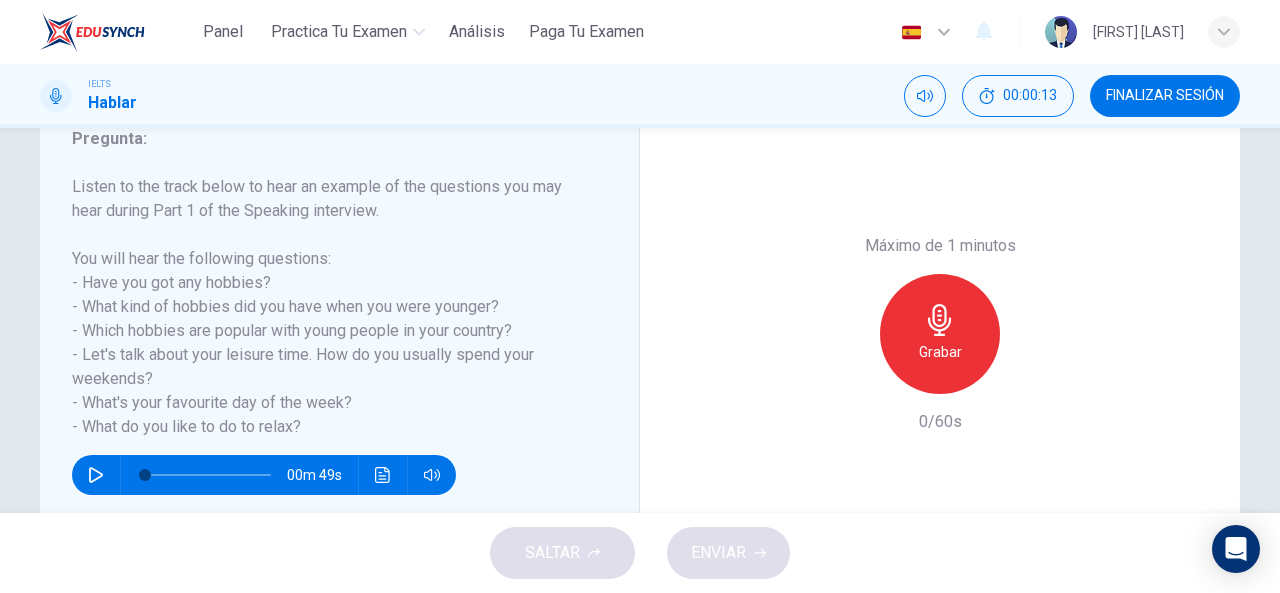 scroll, scrollTop: 283, scrollLeft: 0, axis: vertical 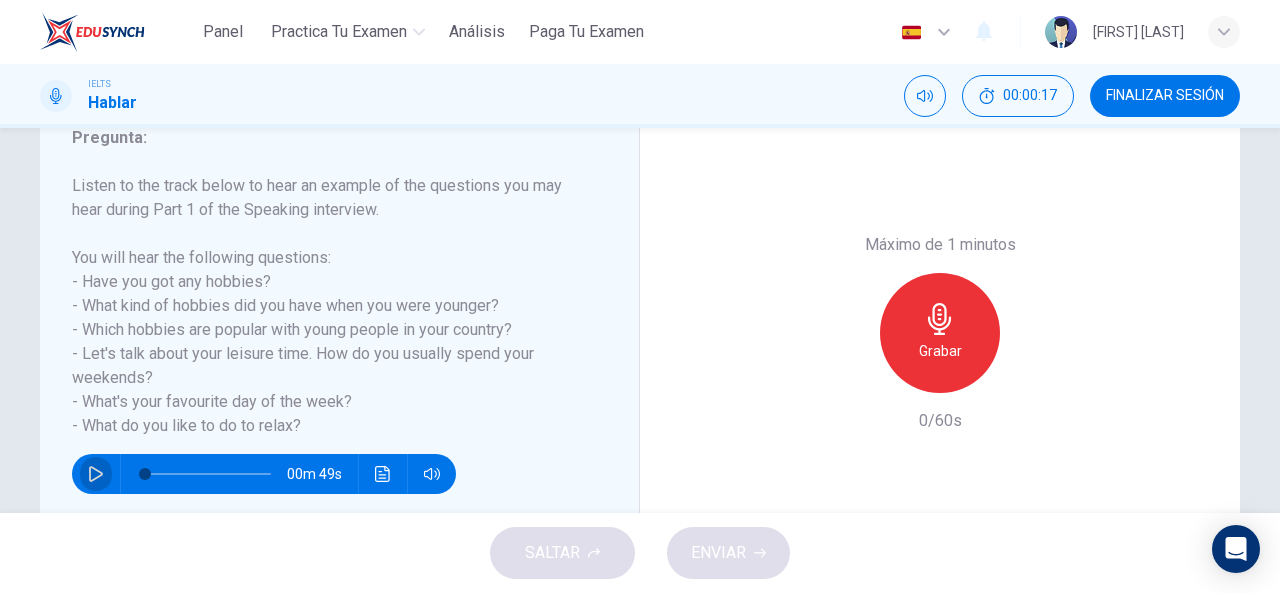 click 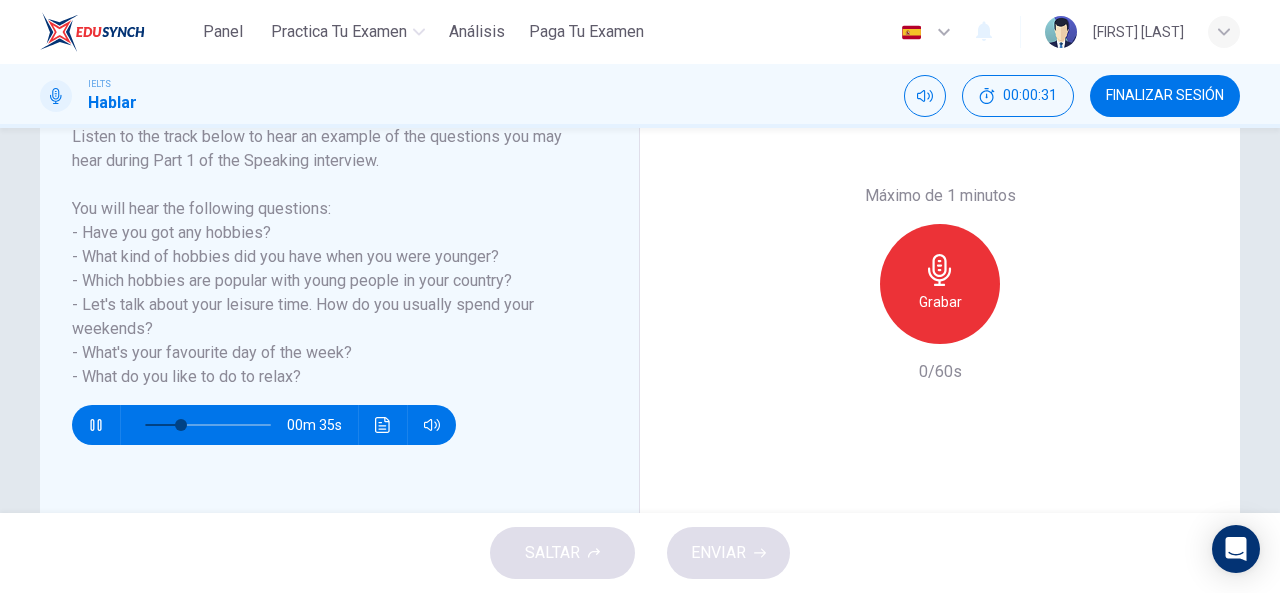 scroll, scrollTop: 329, scrollLeft: 0, axis: vertical 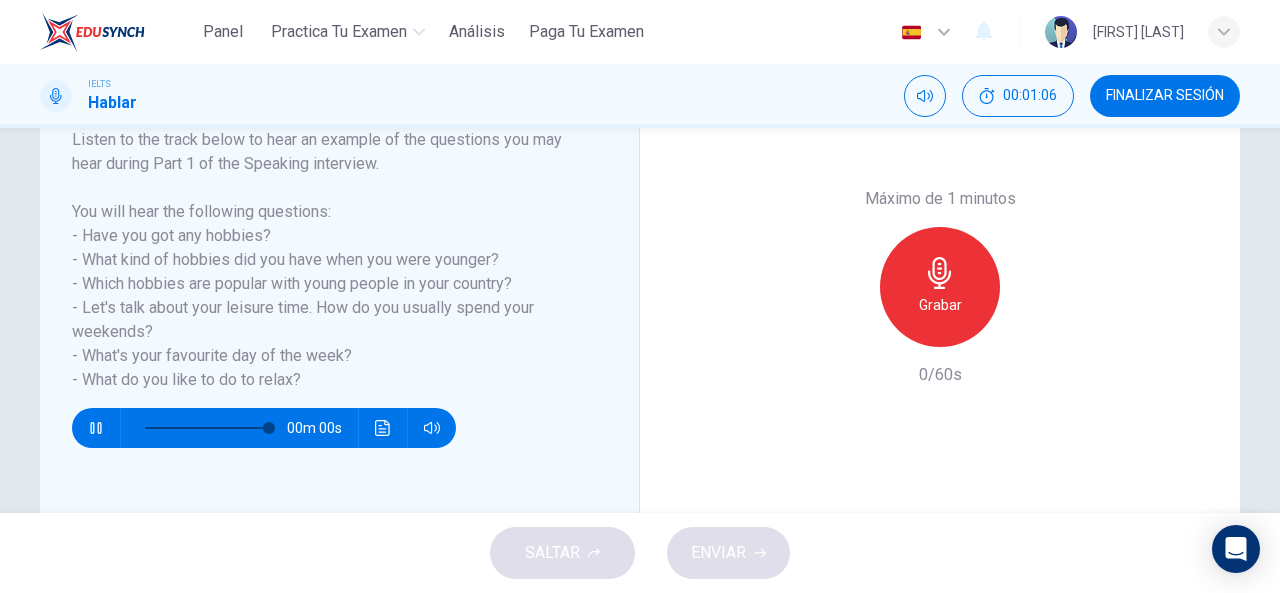 type on "0" 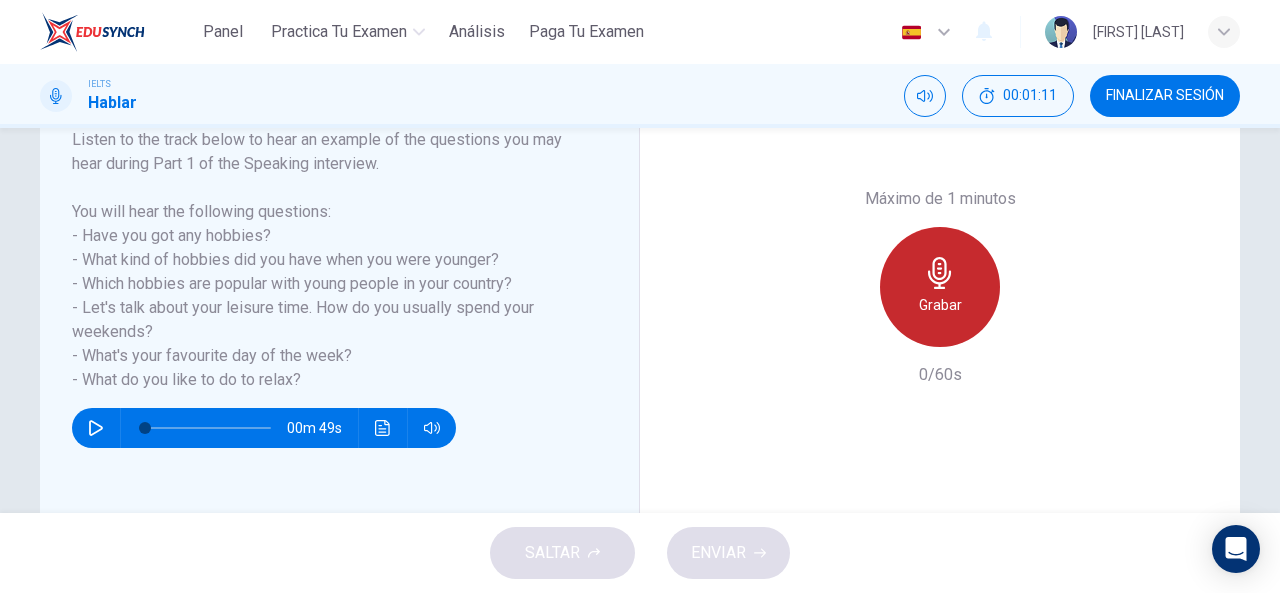 click 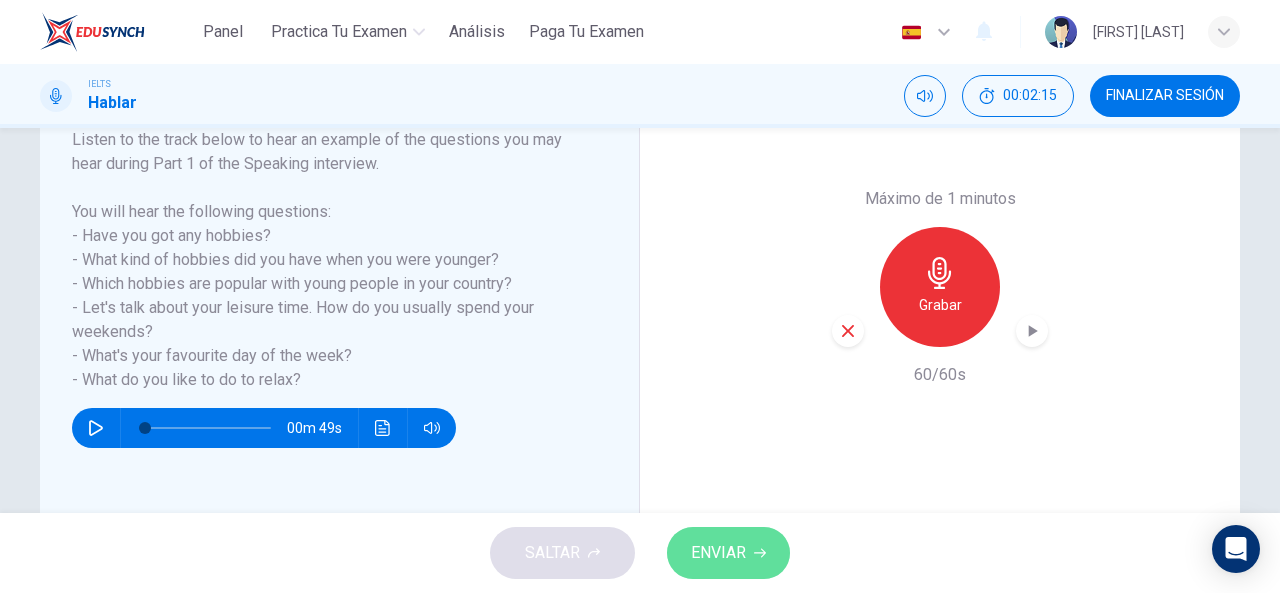 click on "ENVIAR" at bounding box center (718, 553) 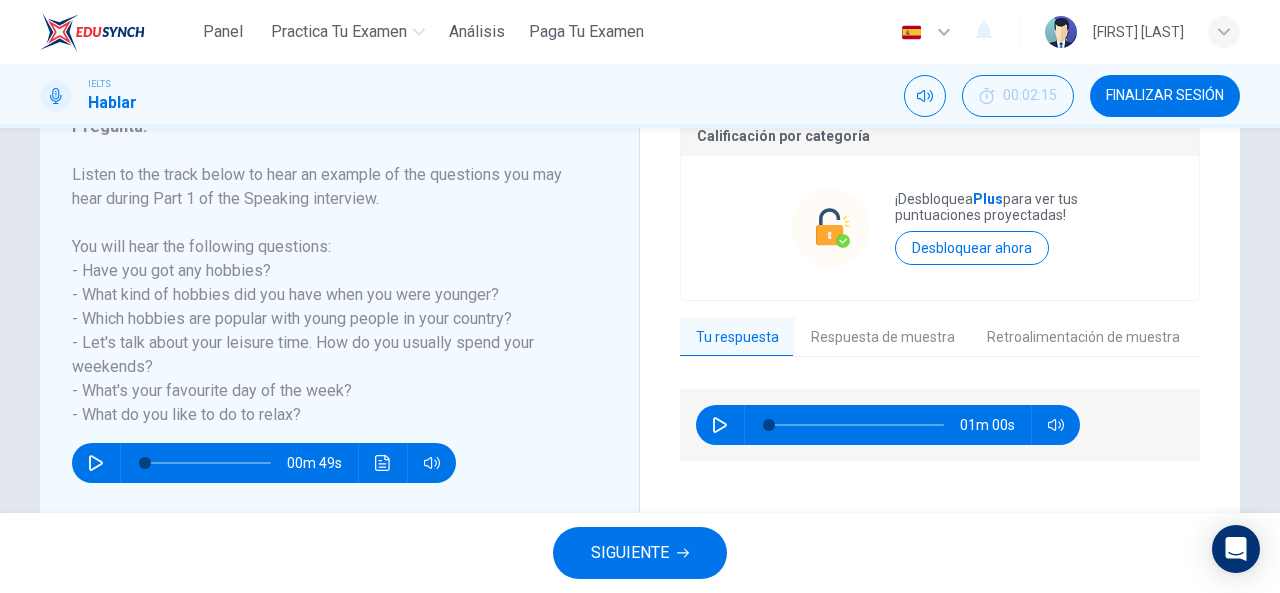 scroll, scrollTop: 295, scrollLeft: 0, axis: vertical 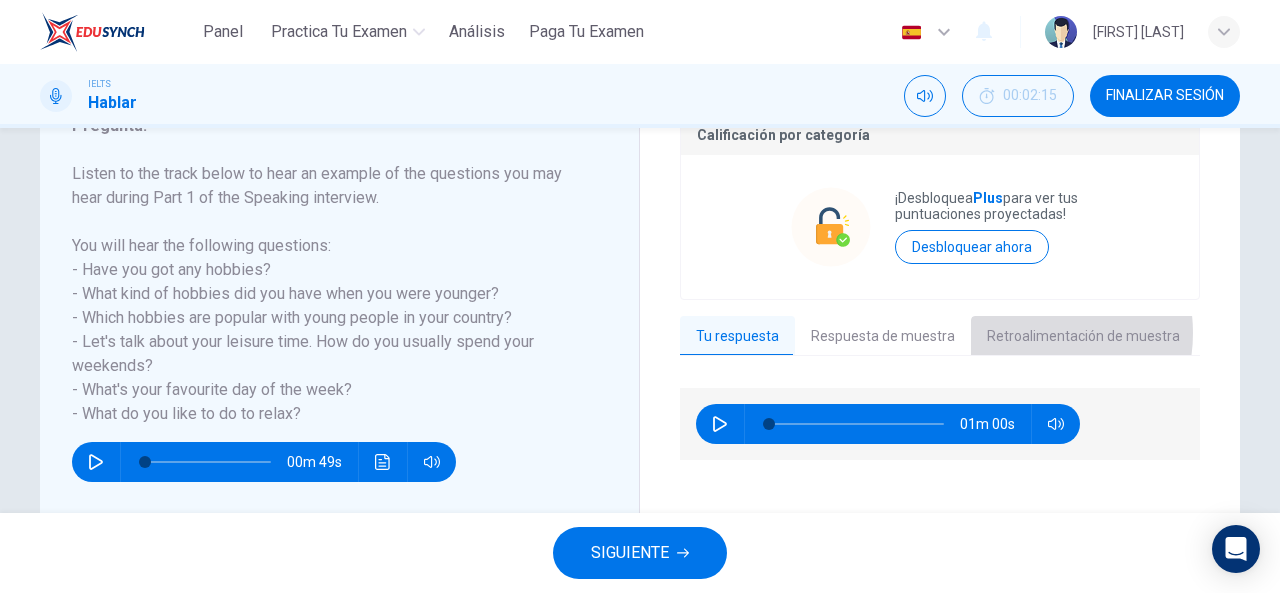 click on "Retroalimentación de muestra" at bounding box center [1083, 337] 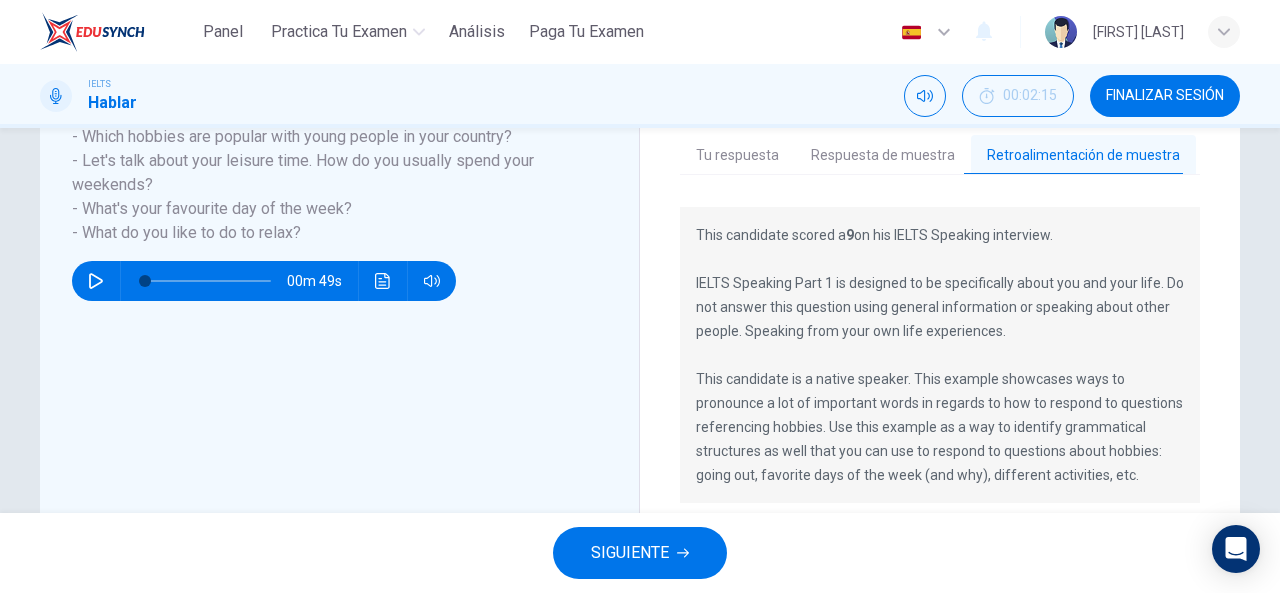 scroll, scrollTop: 474, scrollLeft: 0, axis: vertical 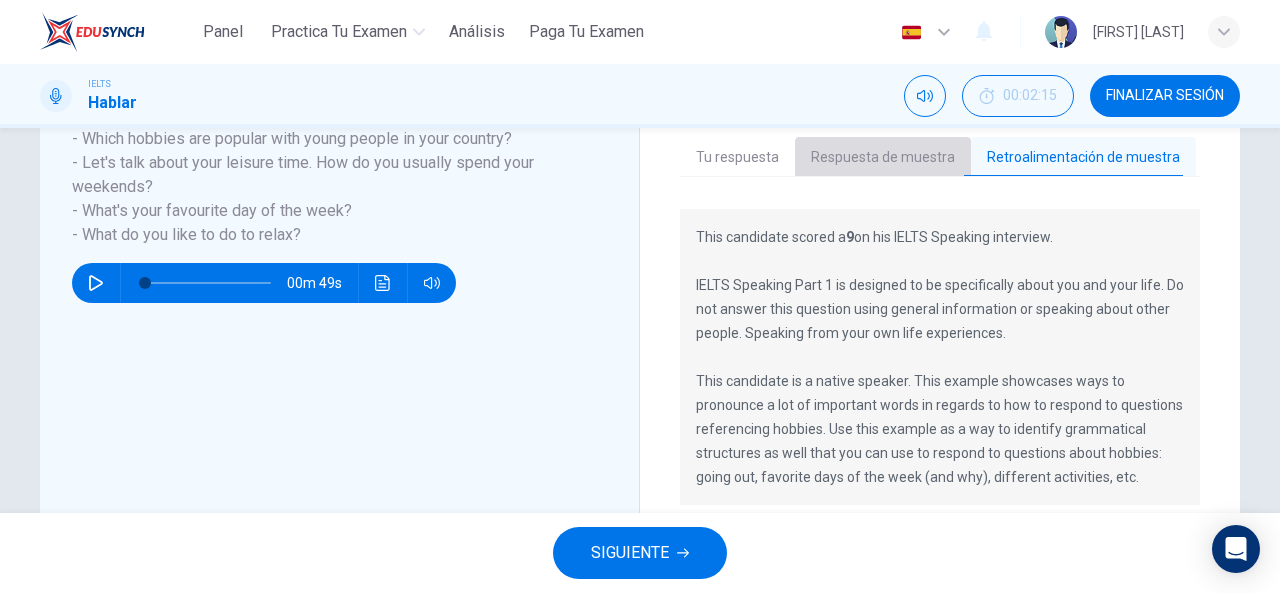 click on "Respuesta de muestra" at bounding box center [883, 158] 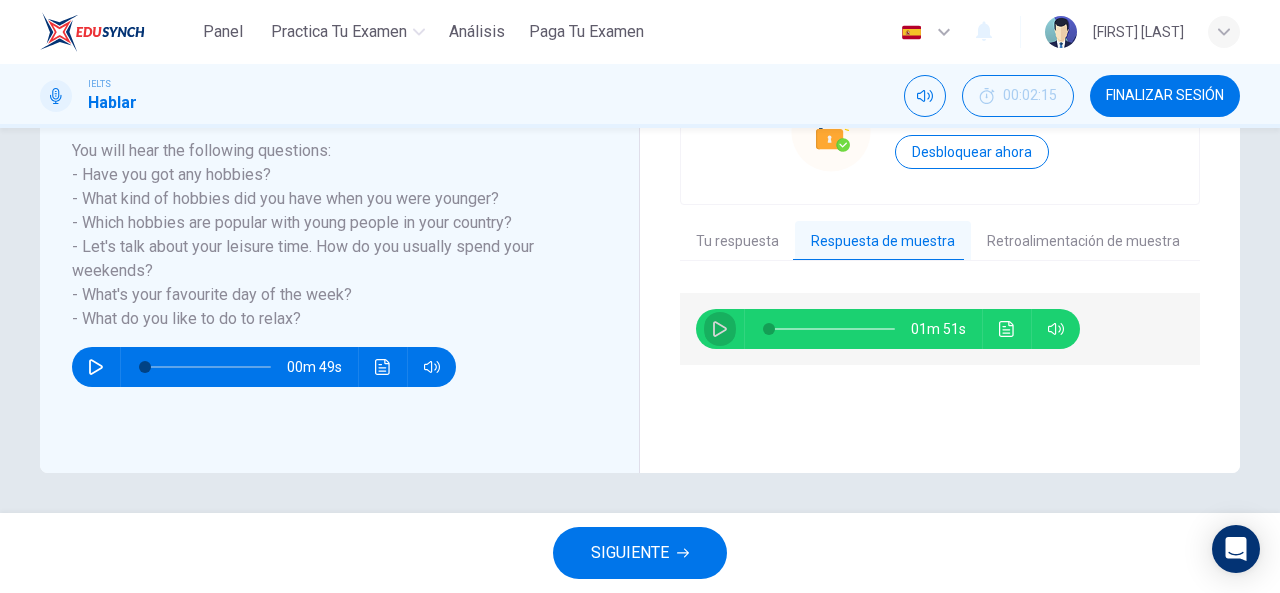 click 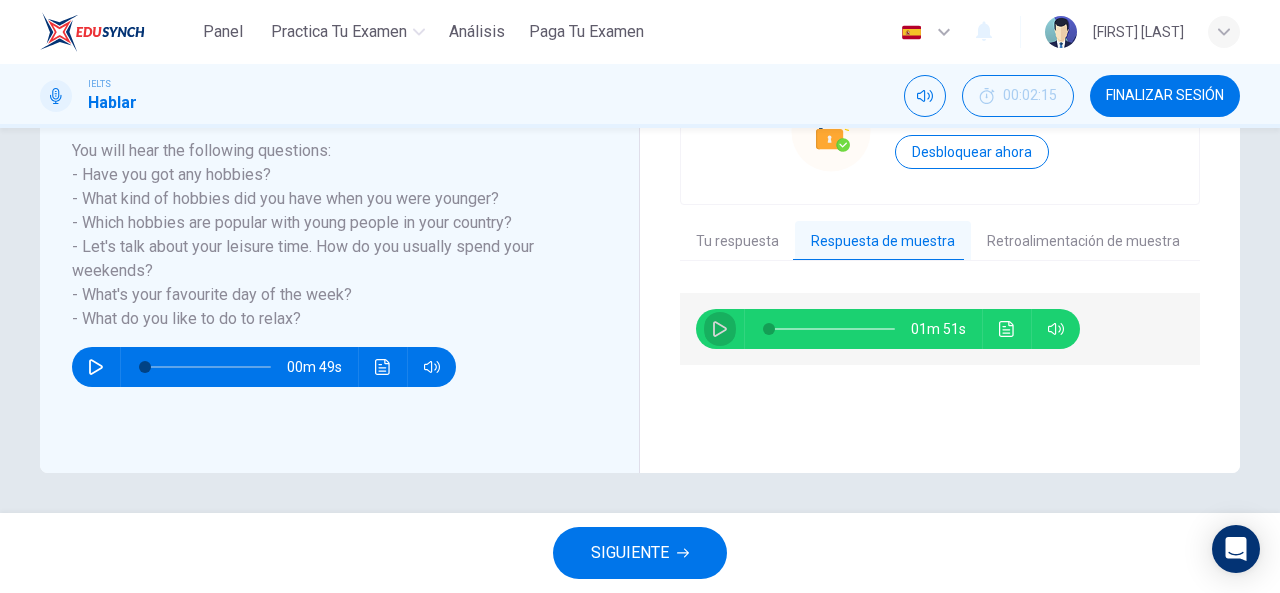 click 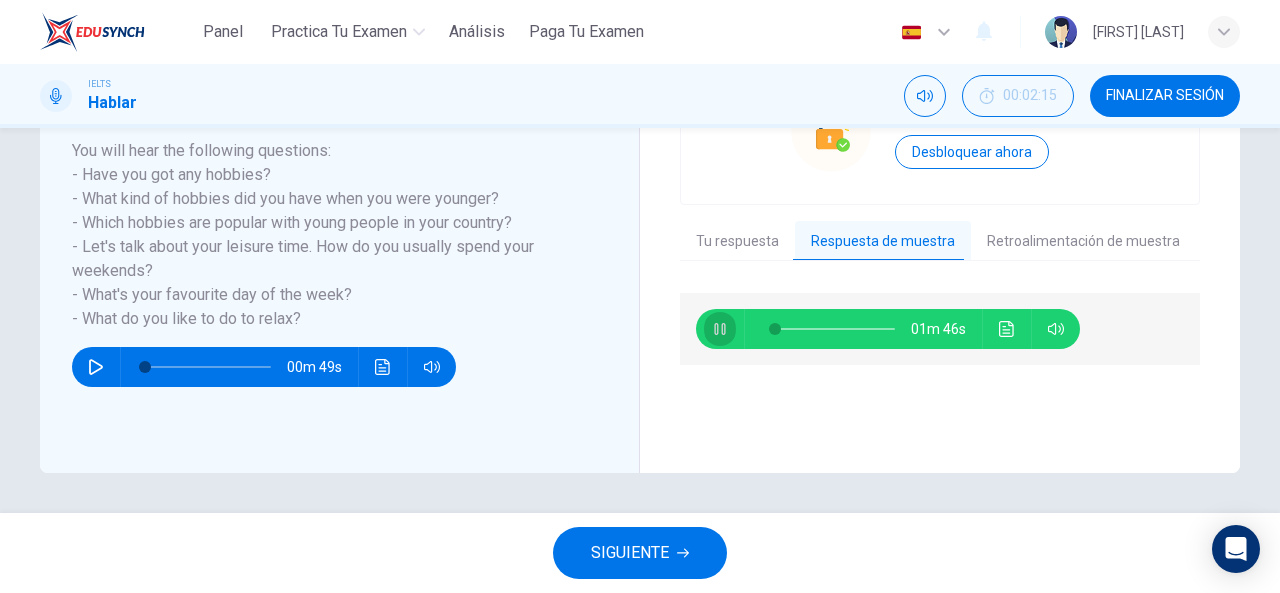 click 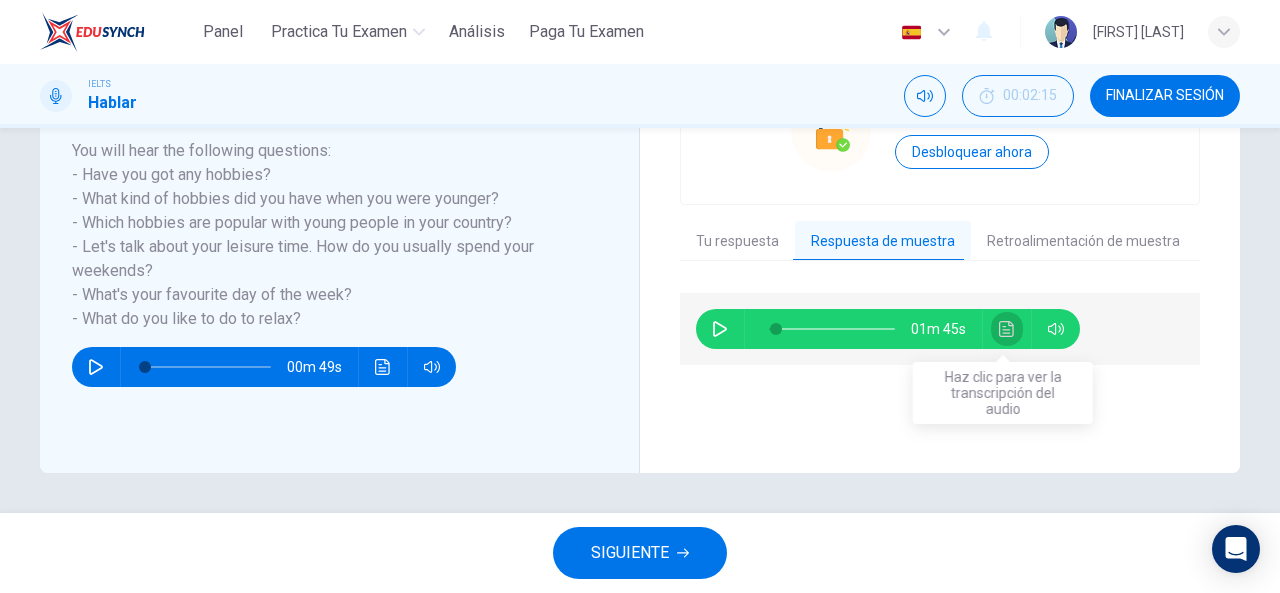 click at bounding box center (1007, 329) 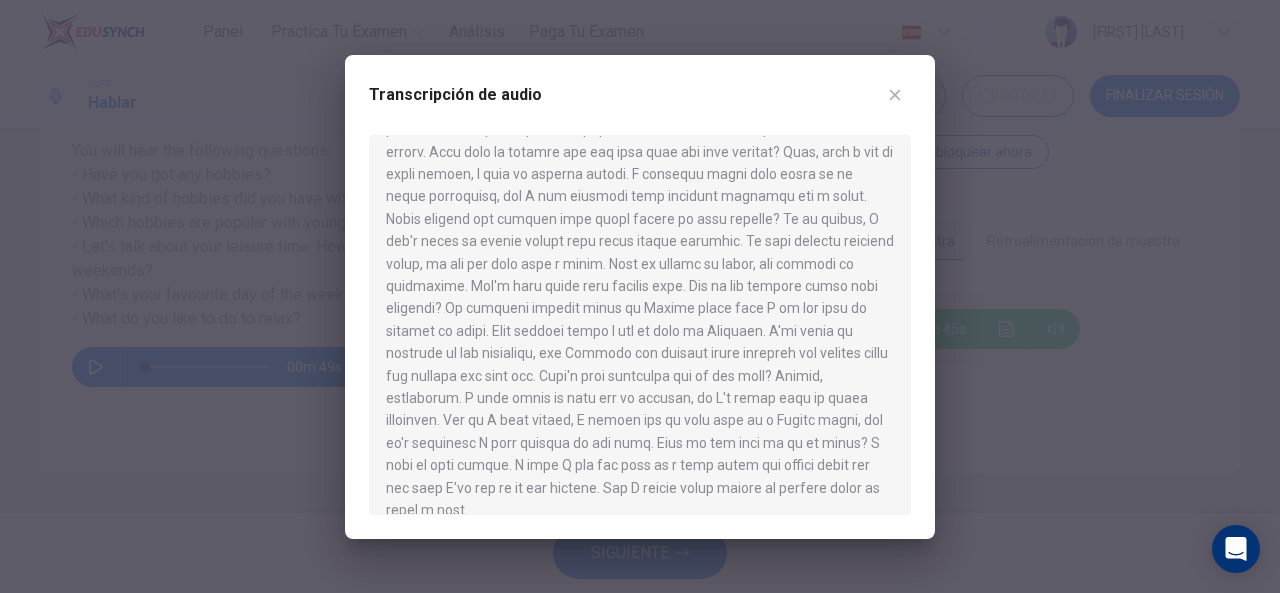 scroll, scrollTop: 101, scrollLeft: 0, axis: vertical 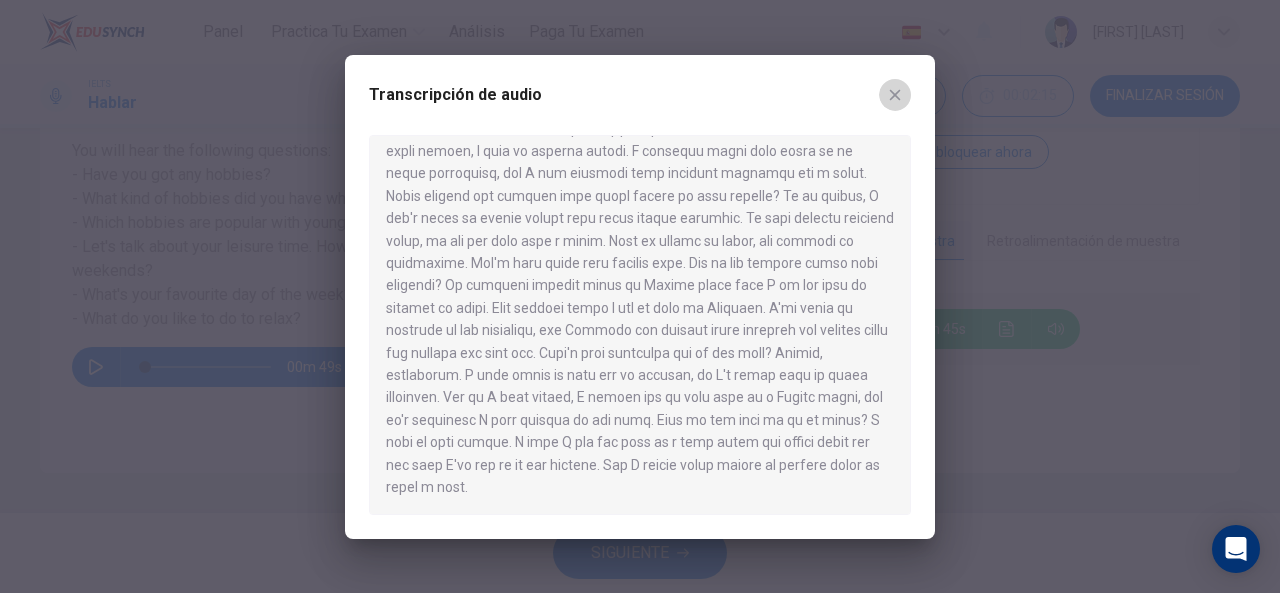 click 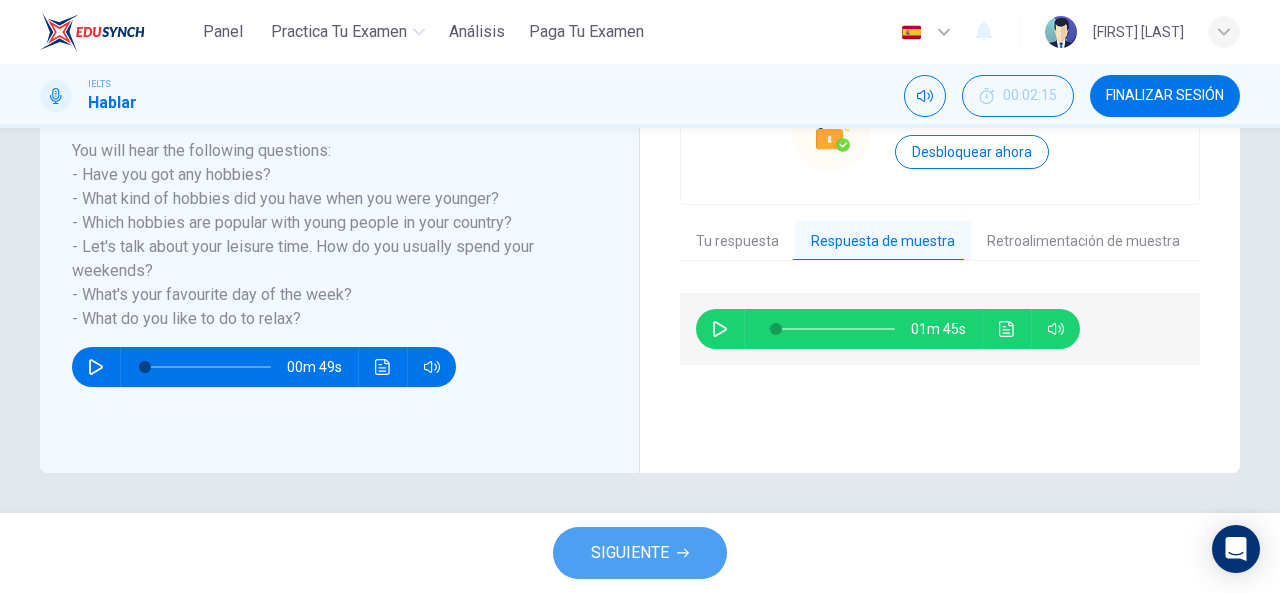 click on "SIGUIENTE" at bounding box center [630, 553] 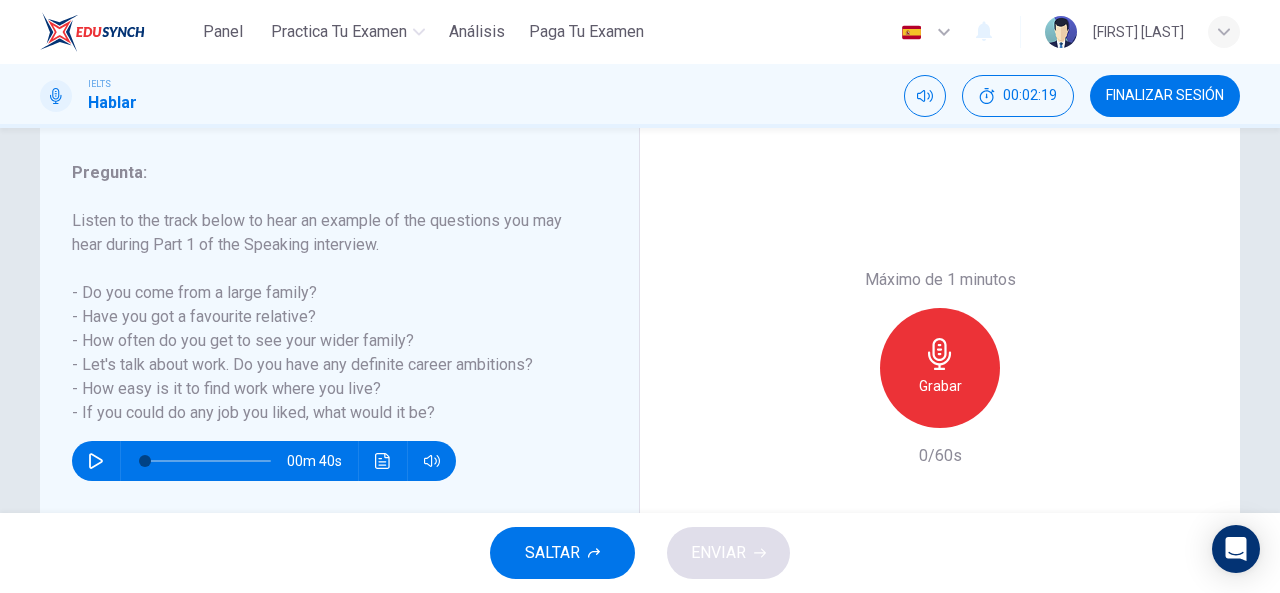 scroll, scrollTop: 249, scrollLeft: 0, axis: vertical 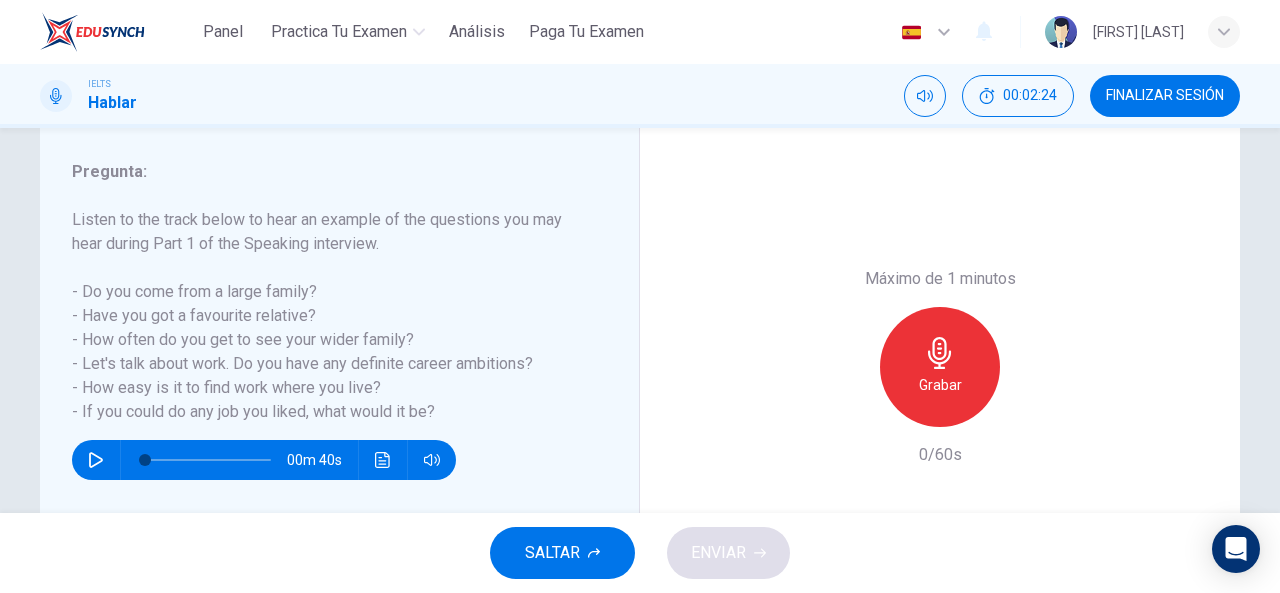 click on "SALTAR ENVIAR" at bounding box center (640, 553) 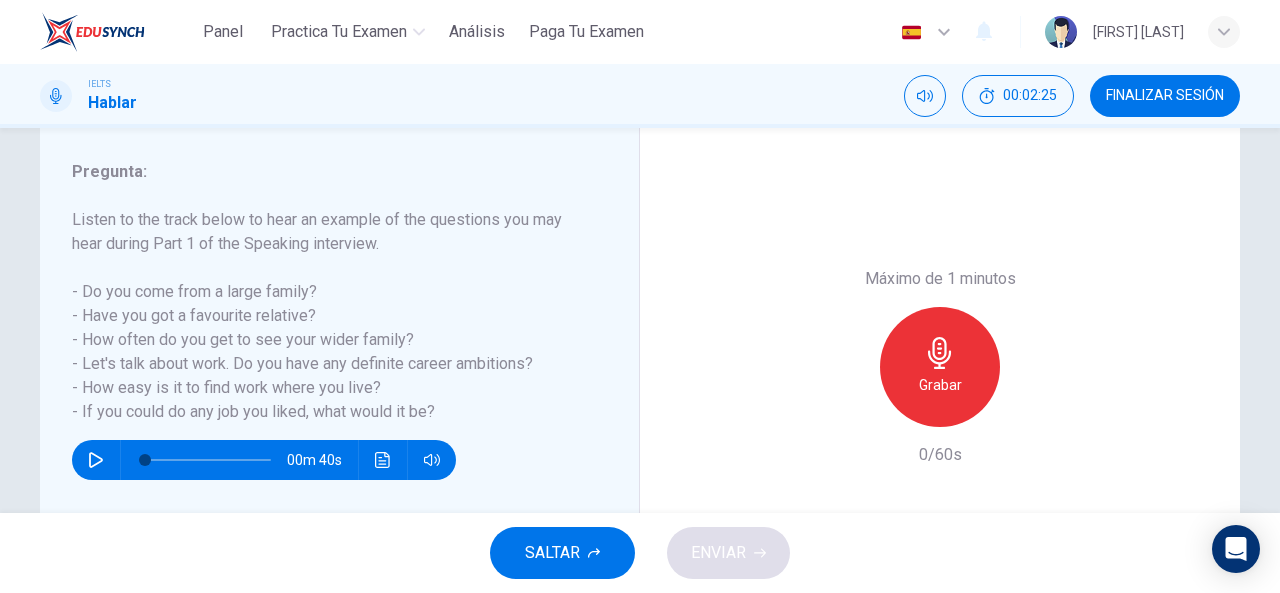 click 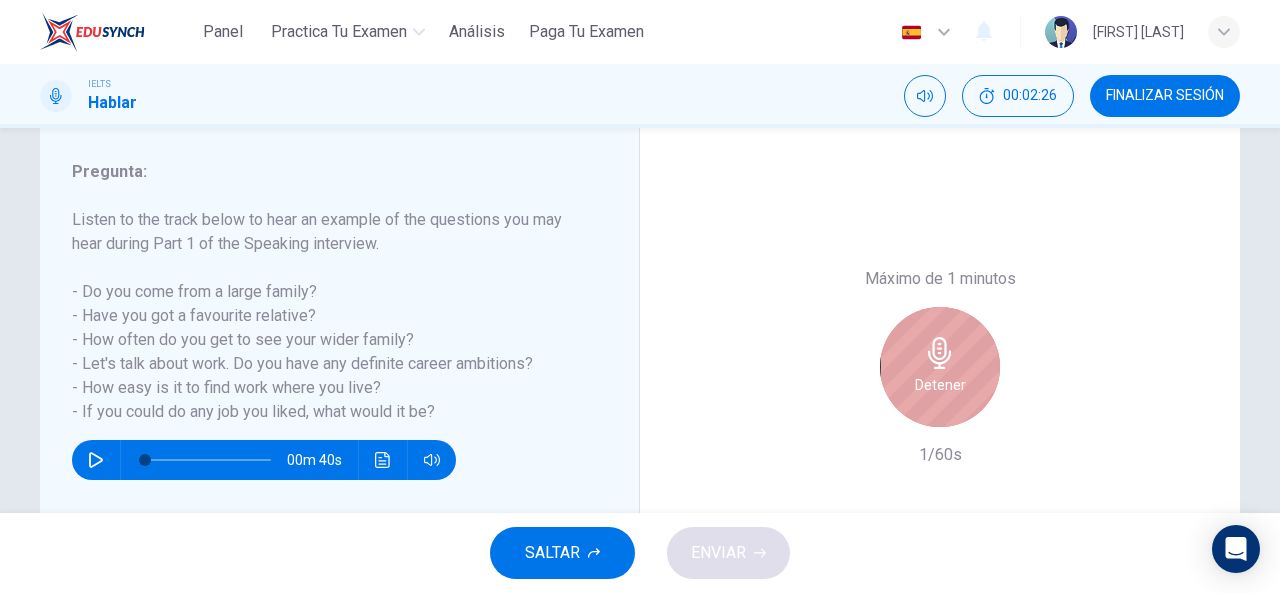 click 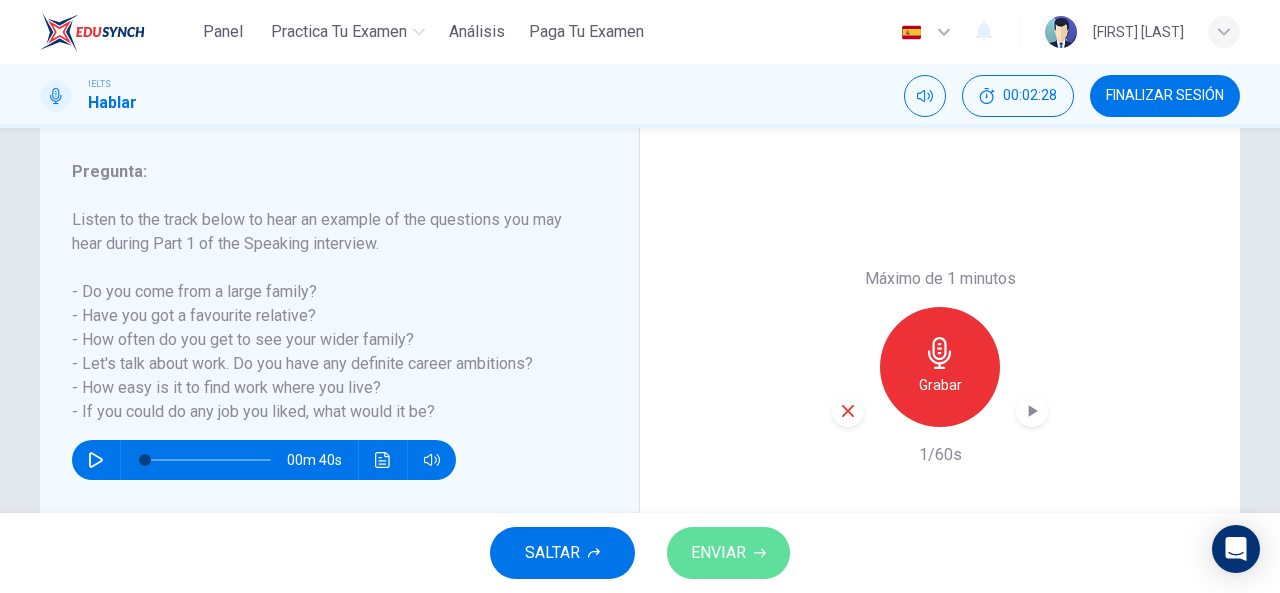 click on "ENVIAR" at bounding box center (718, 553) 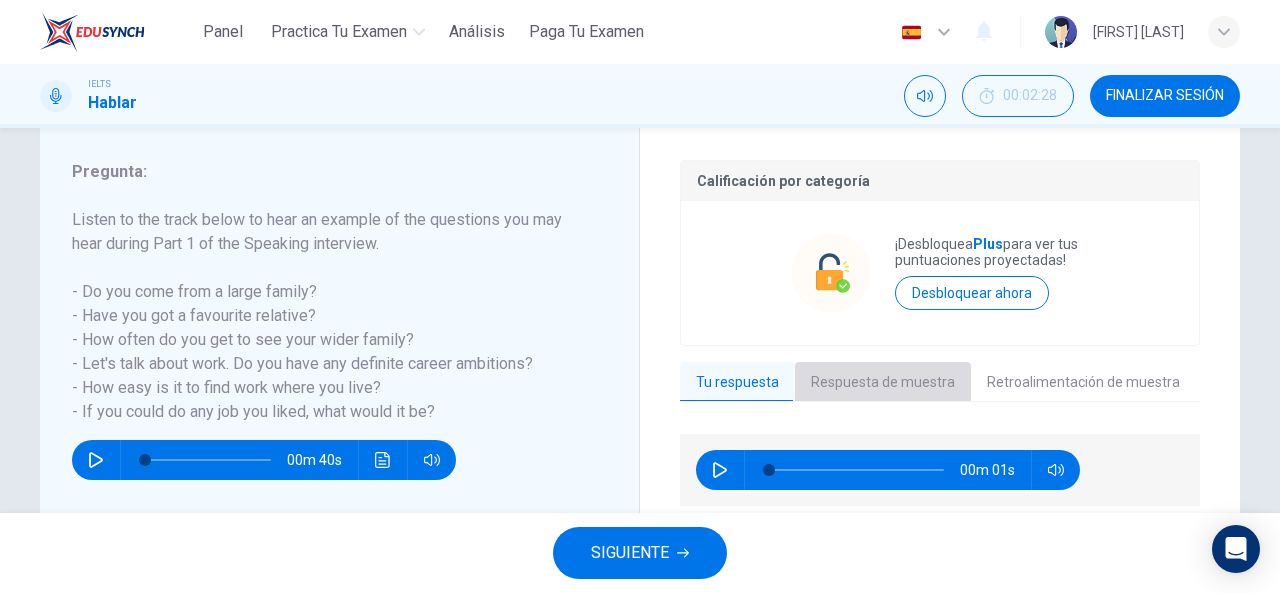 click on "Respuesta de muestra" at bounding box center (883, 383) 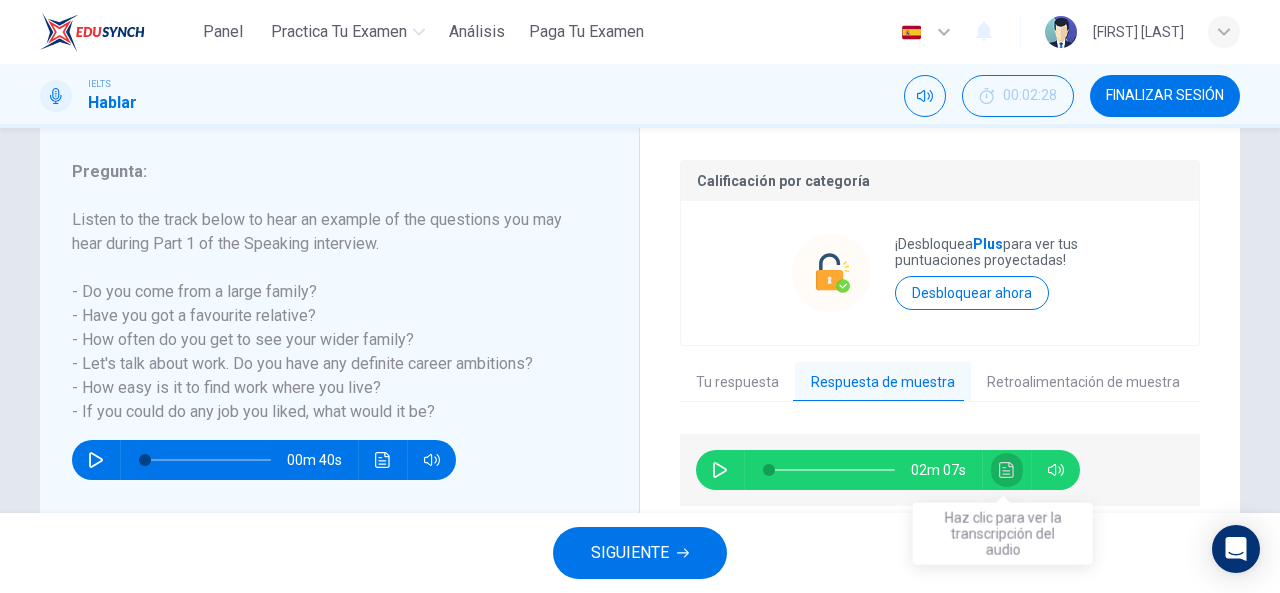 click 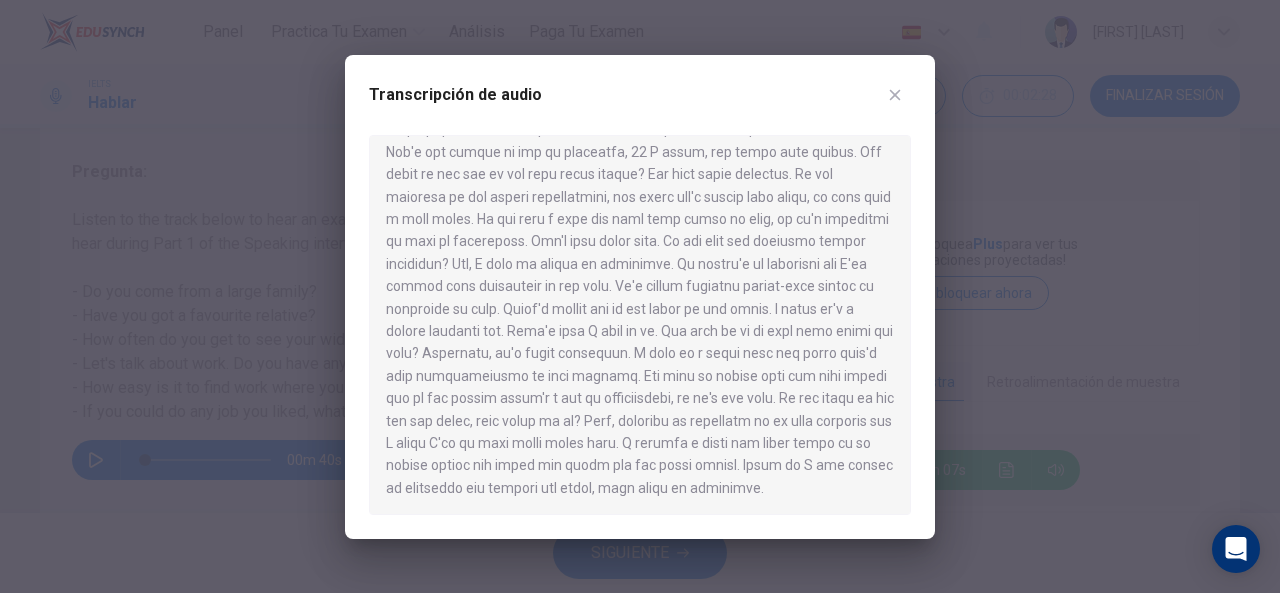 scroll, scrollTop: 146, scrollLeft: 0, axis: vertical 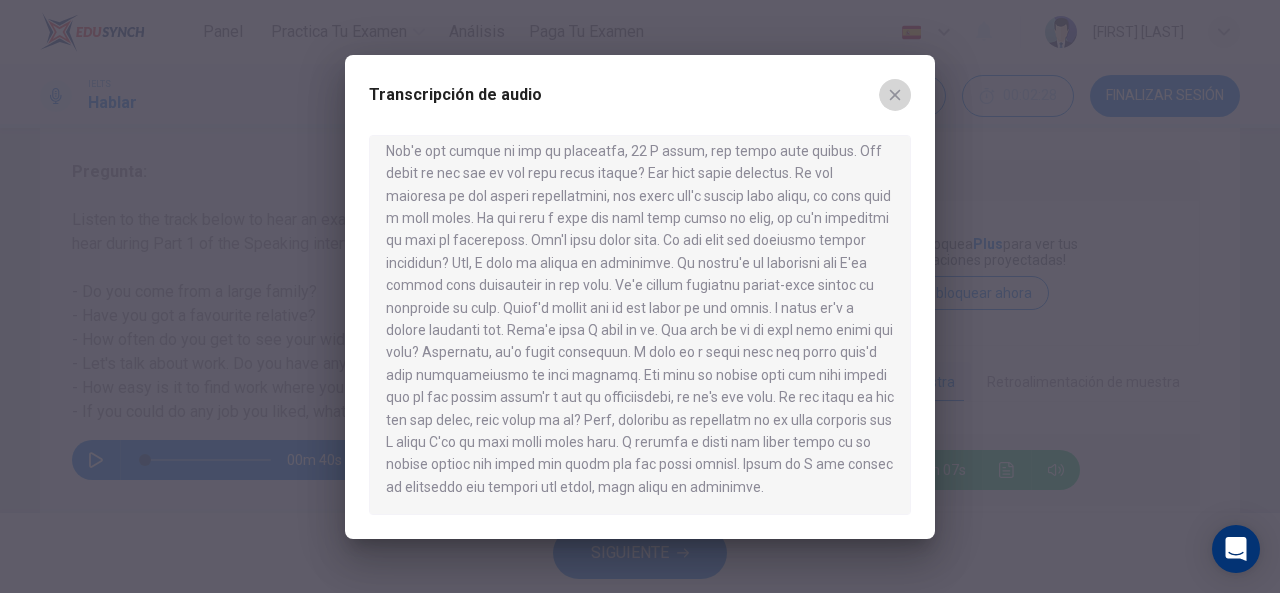 click at bounding box center [895, 95] 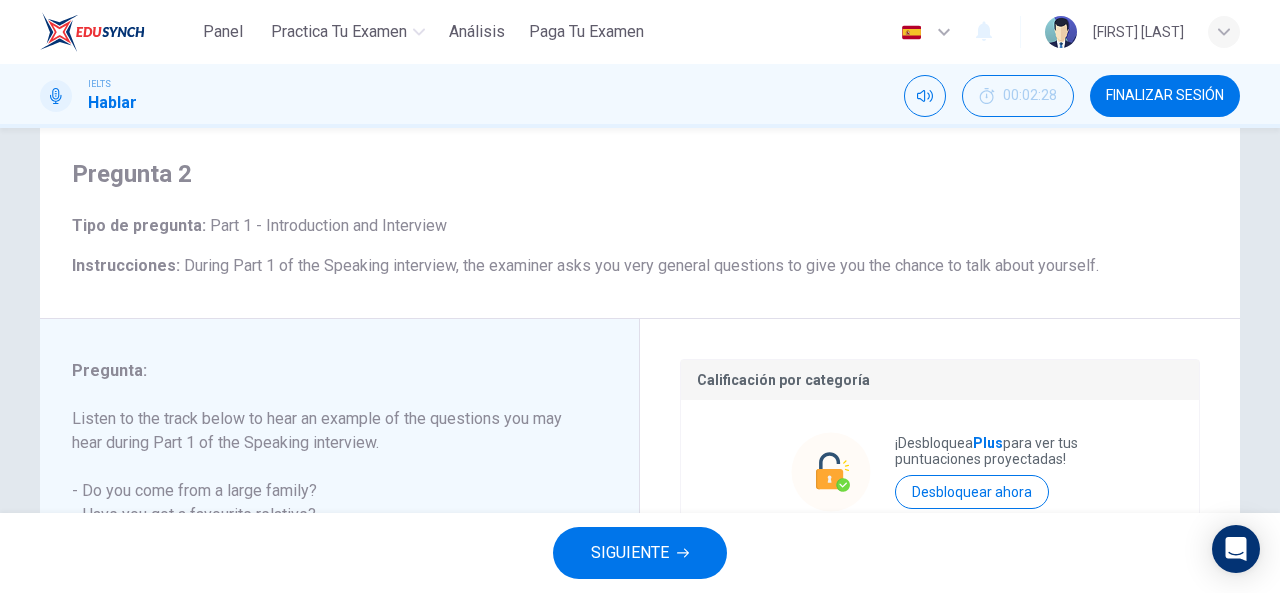 scroll, scrollTop: 46, scrollLeft: 0, axis: vertical 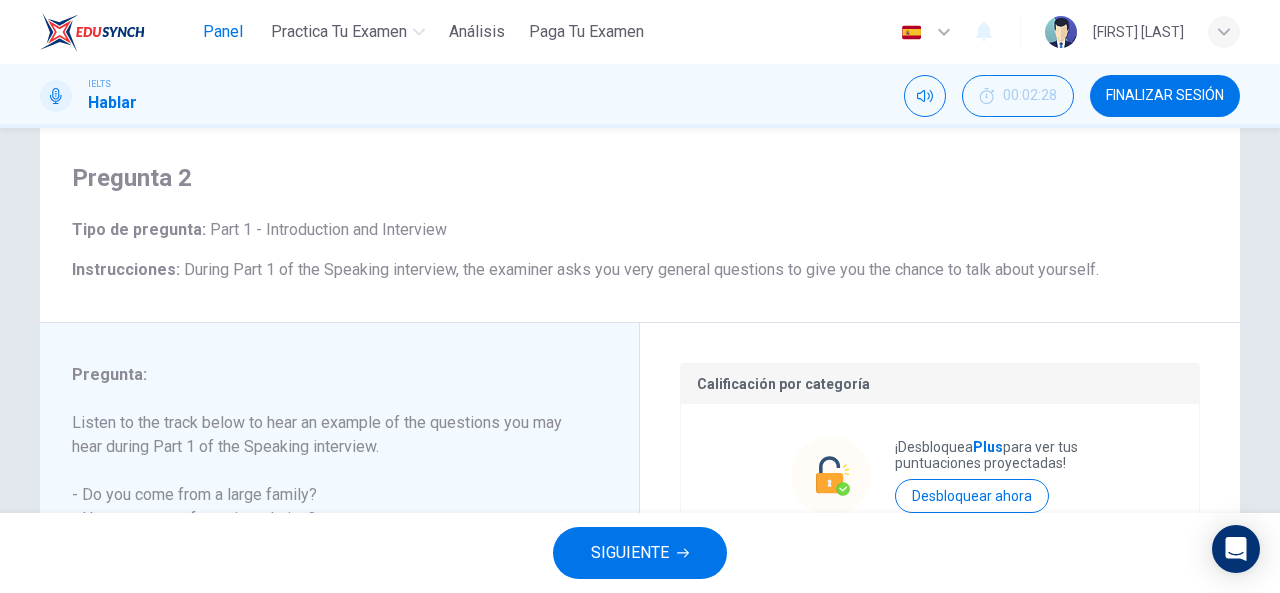 click on "Panel" at bounding box center [223, 32] 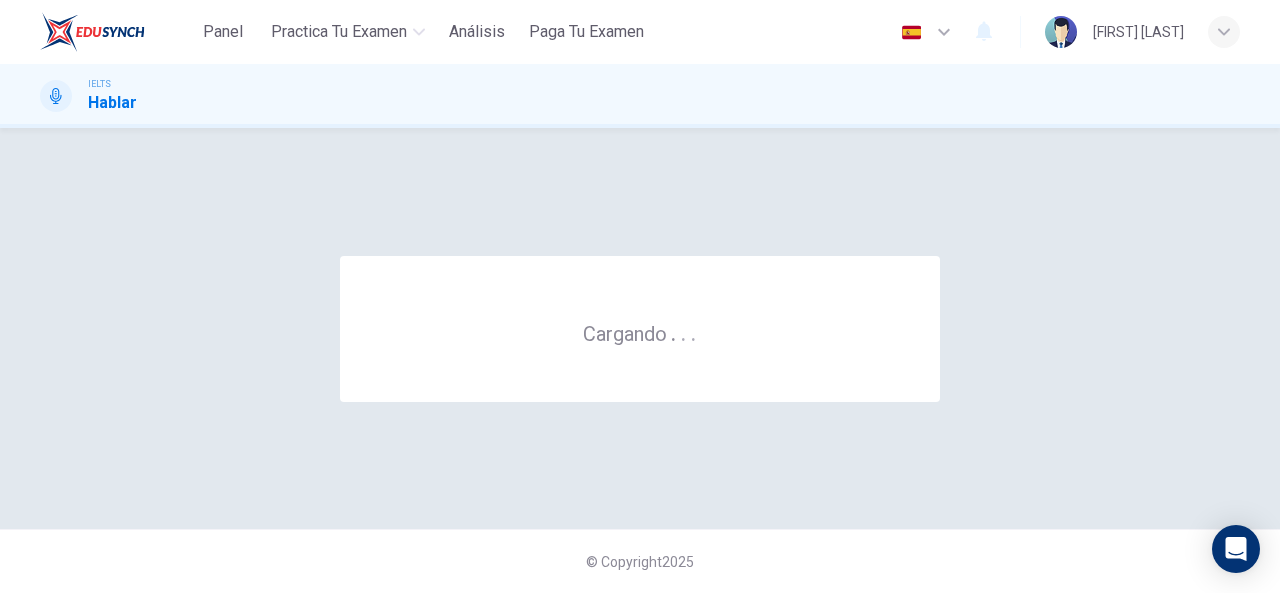 scroll, scrollTop: 0, scrollLeft: 0, axis: both 